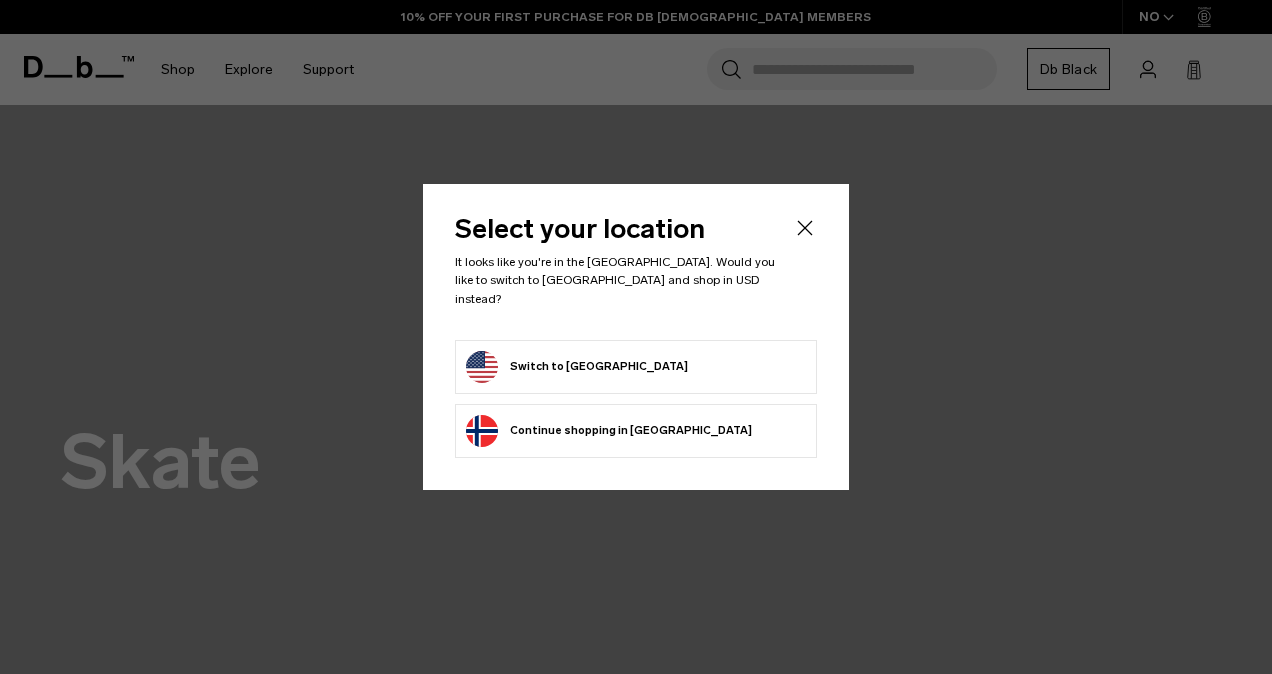 scroll, scrollTop: 0, scrollLeft: 0, axis: both 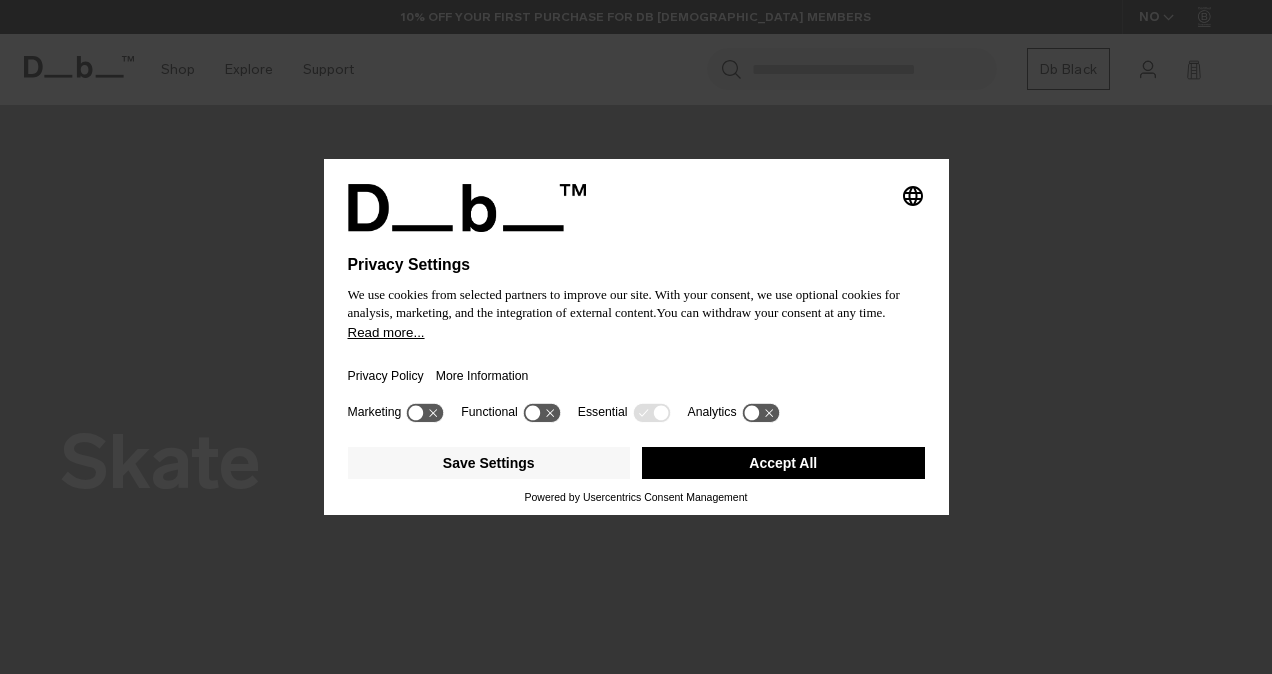 click on "Accept All" at bounding box center (783, 463) 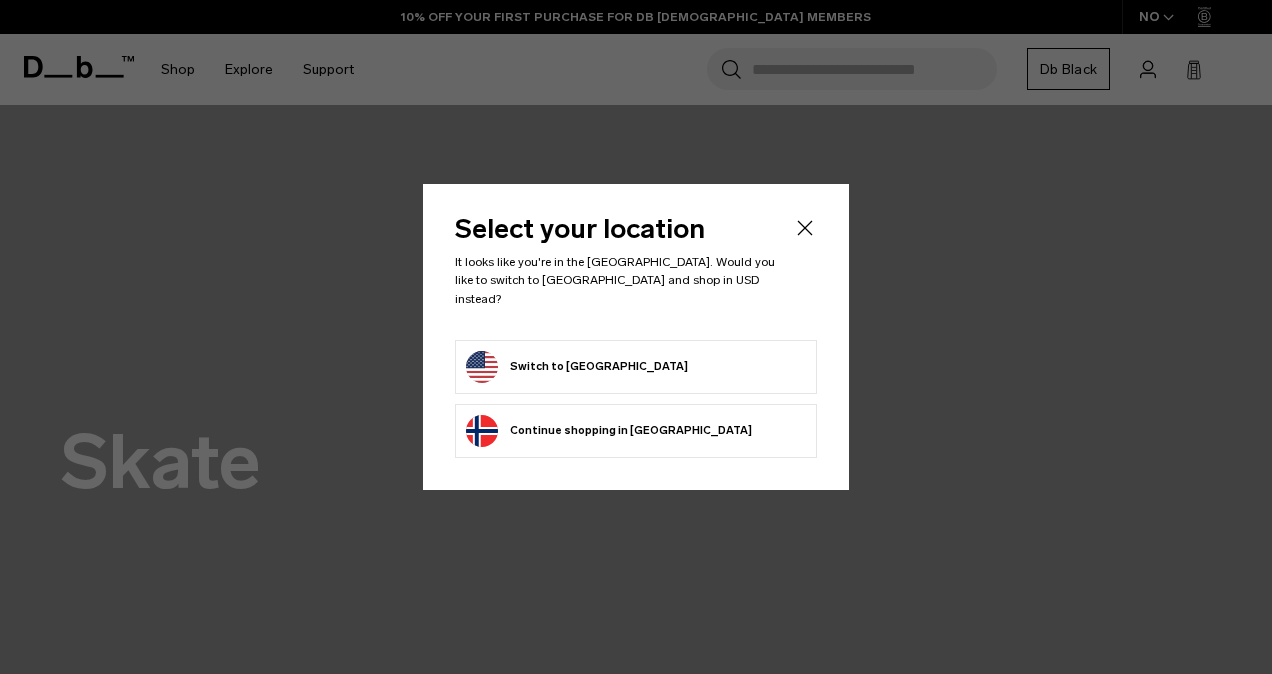 click on "Switch to United States" at bounding box center (577, 367) 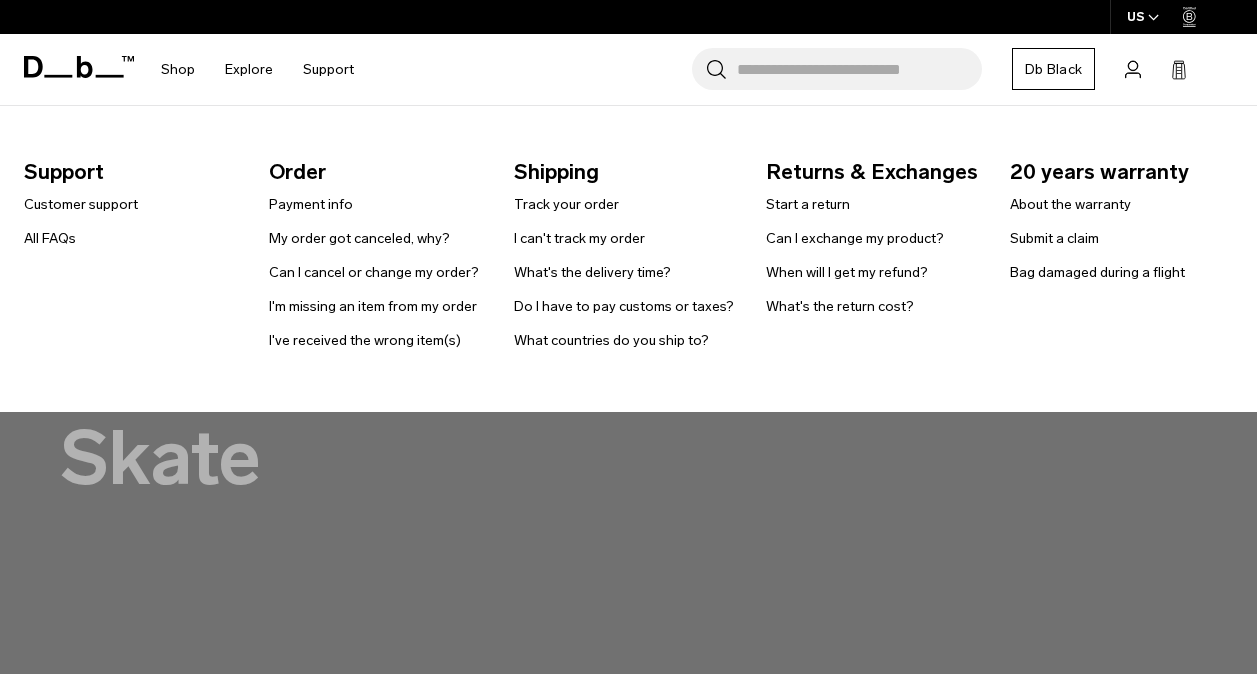 scroll, scrollTop: 0, scrollLeft: 0, axis: both 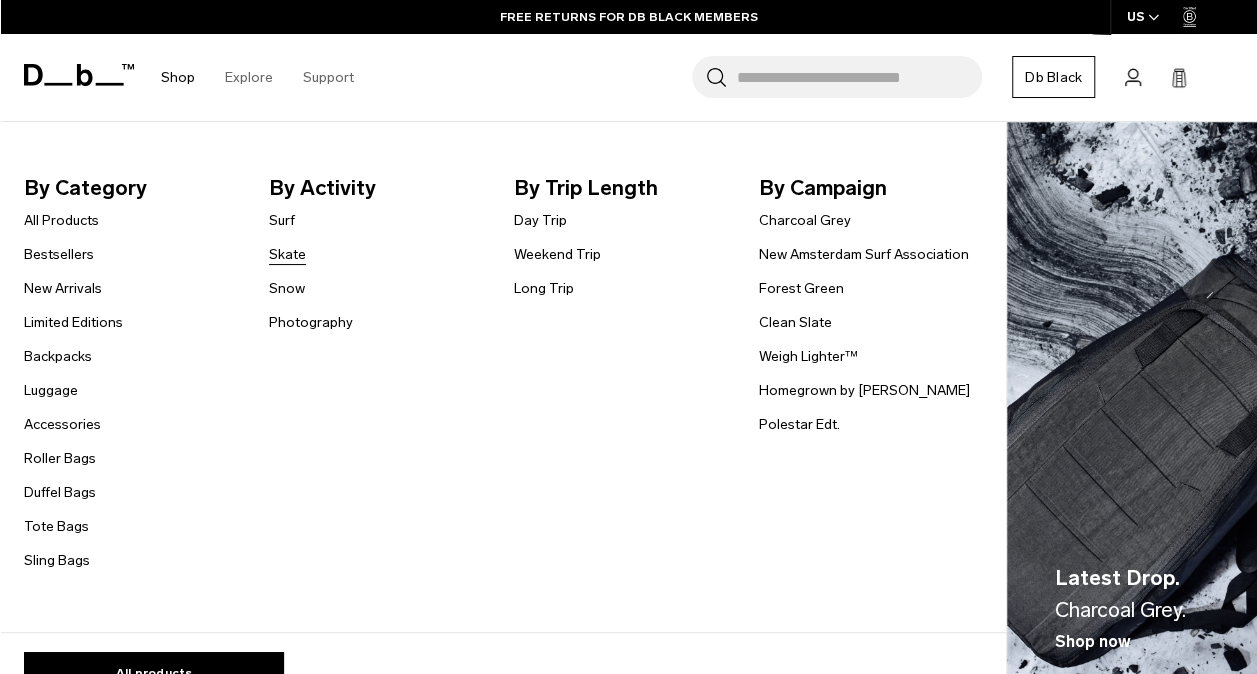 click on "Skate" at bounding box center (287, 254) 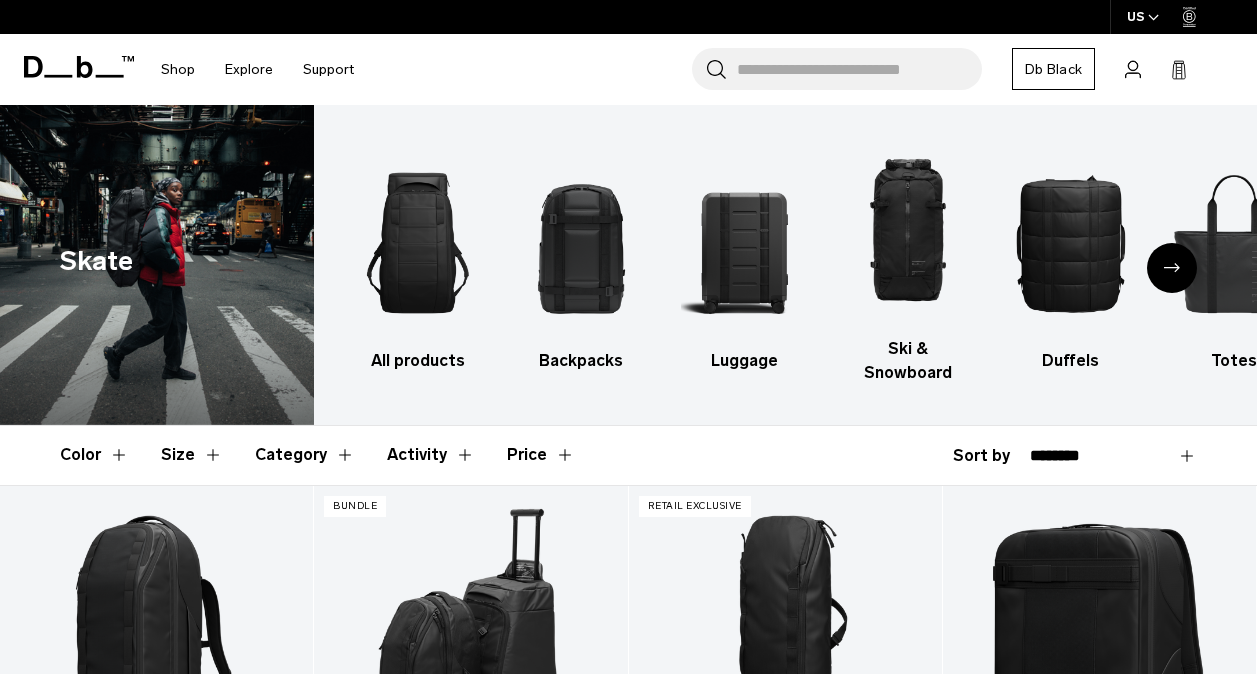 scroll, scrollTop: 0, scrollLeft: 0, axis: both 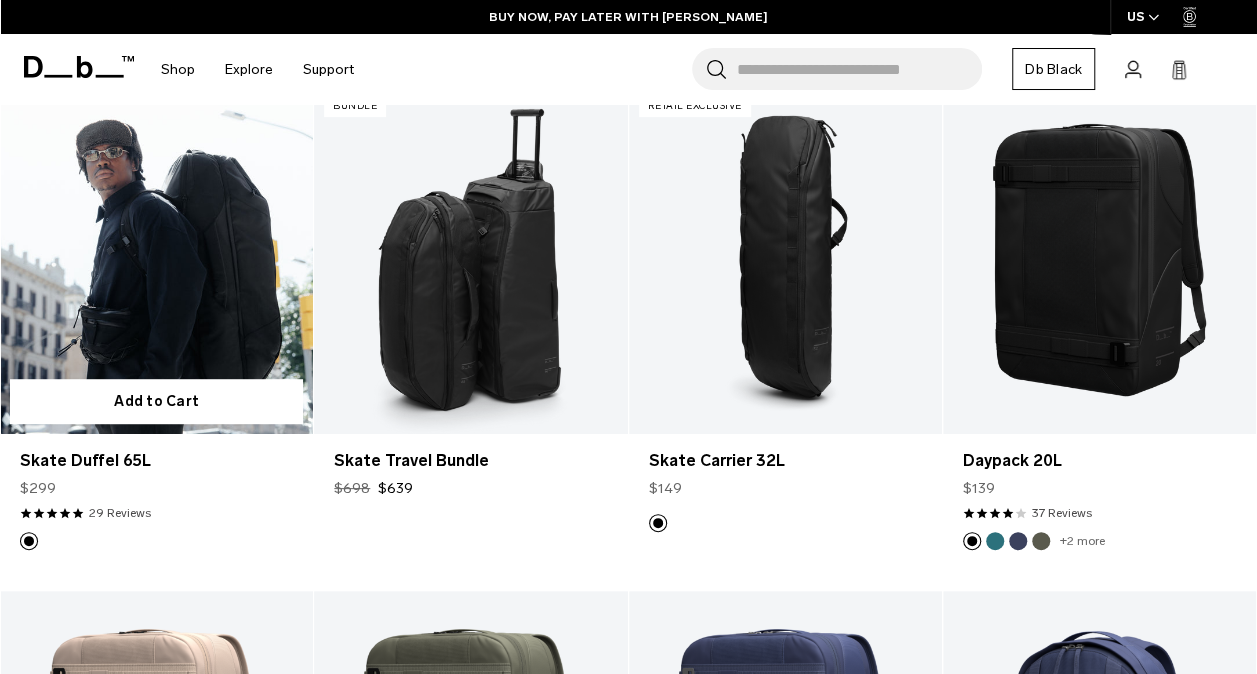 click at bounding box center (156, 260) 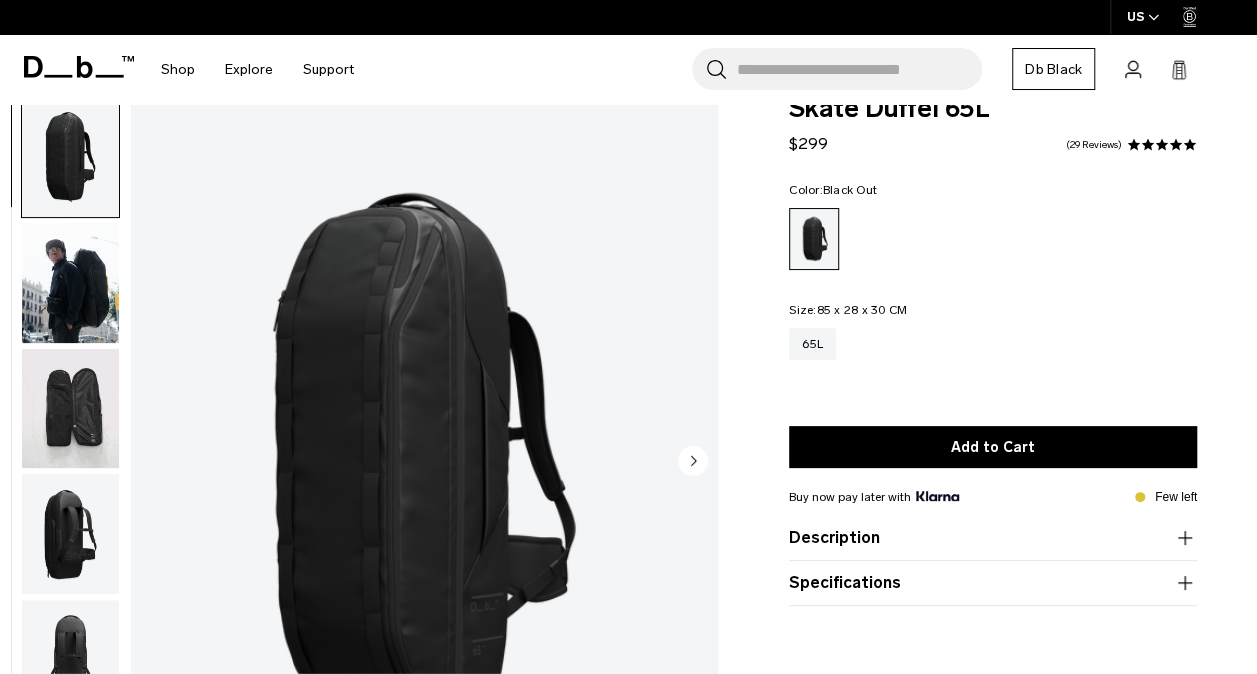 scroll, scrollTop: 100, scrollLeft: 0, axis: vertical 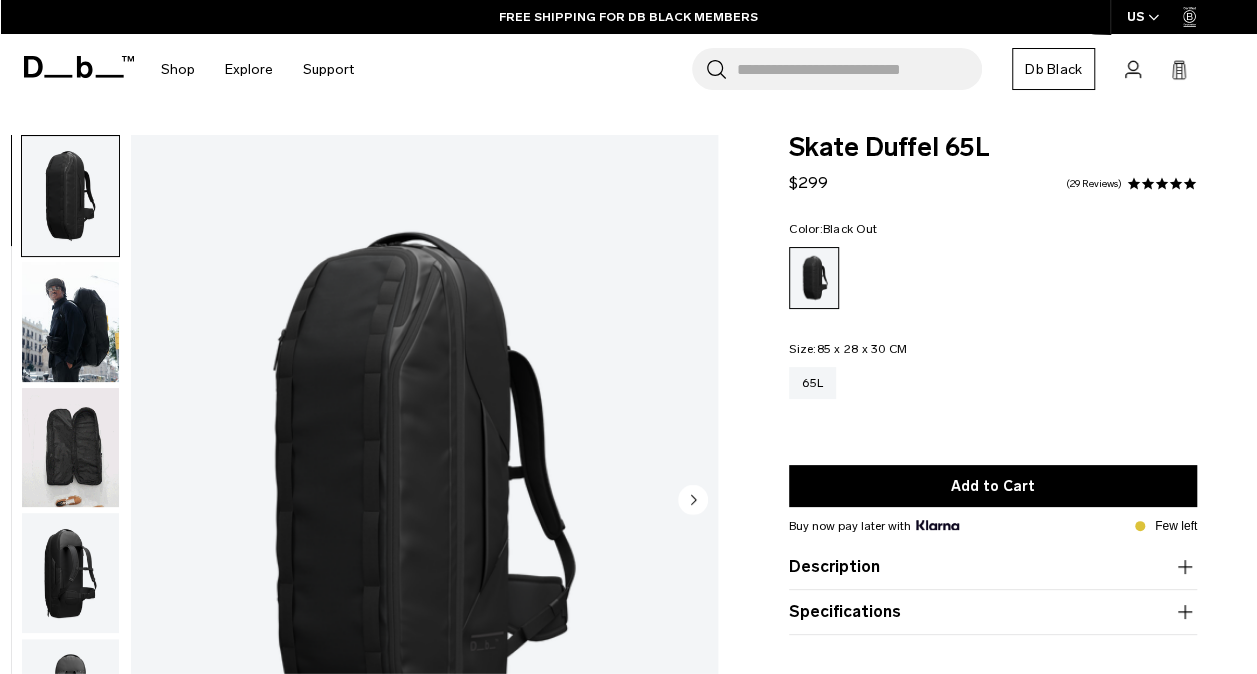 click at bounding box center [70, 448] 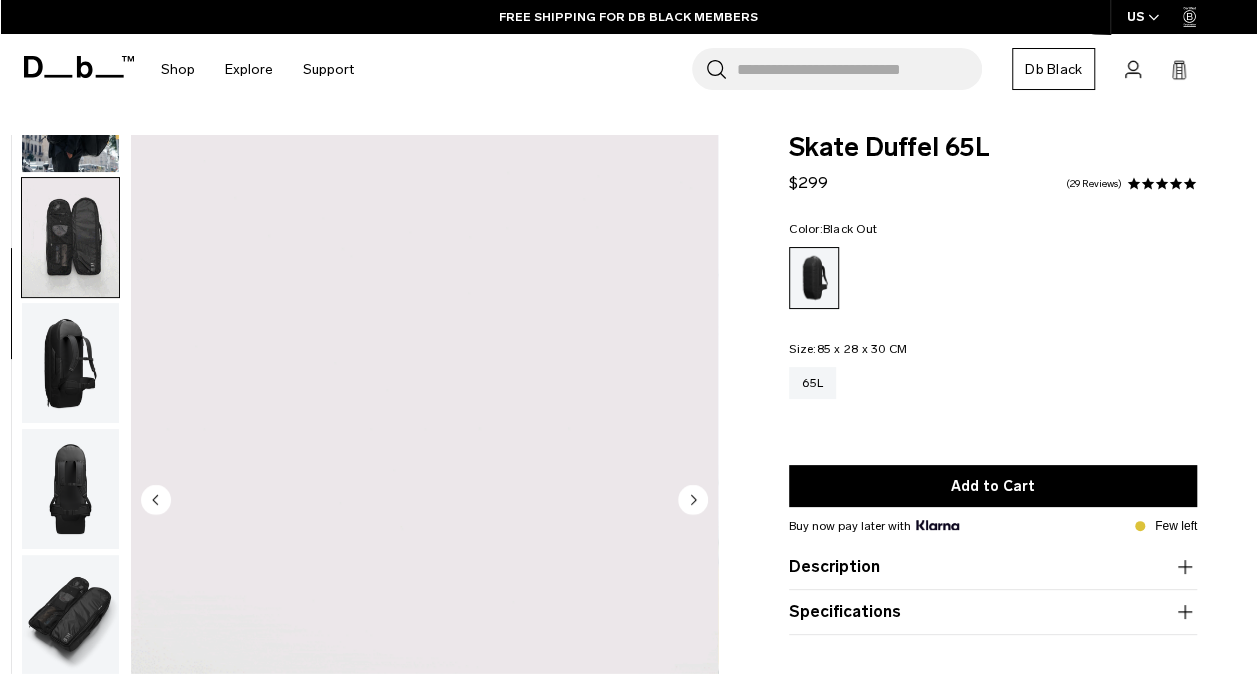 scroll, scrollTop: 252, scrollLeft: 0, axis: vertical 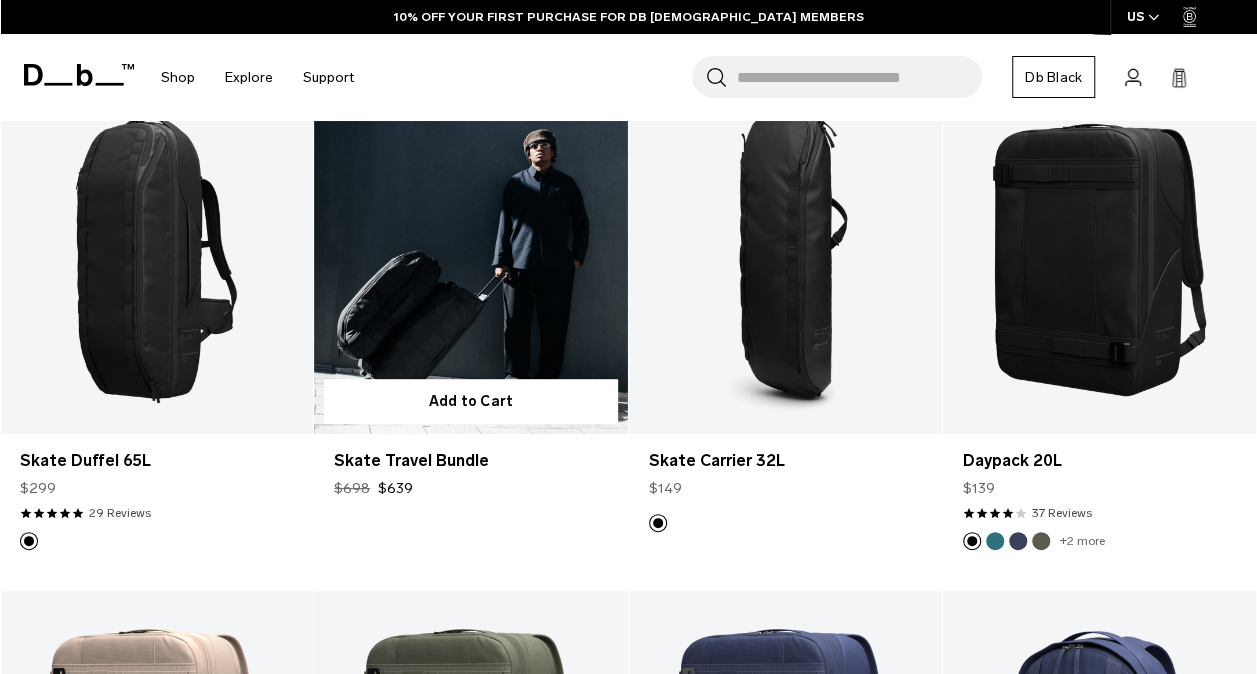 click at bounding box center [470, 260] 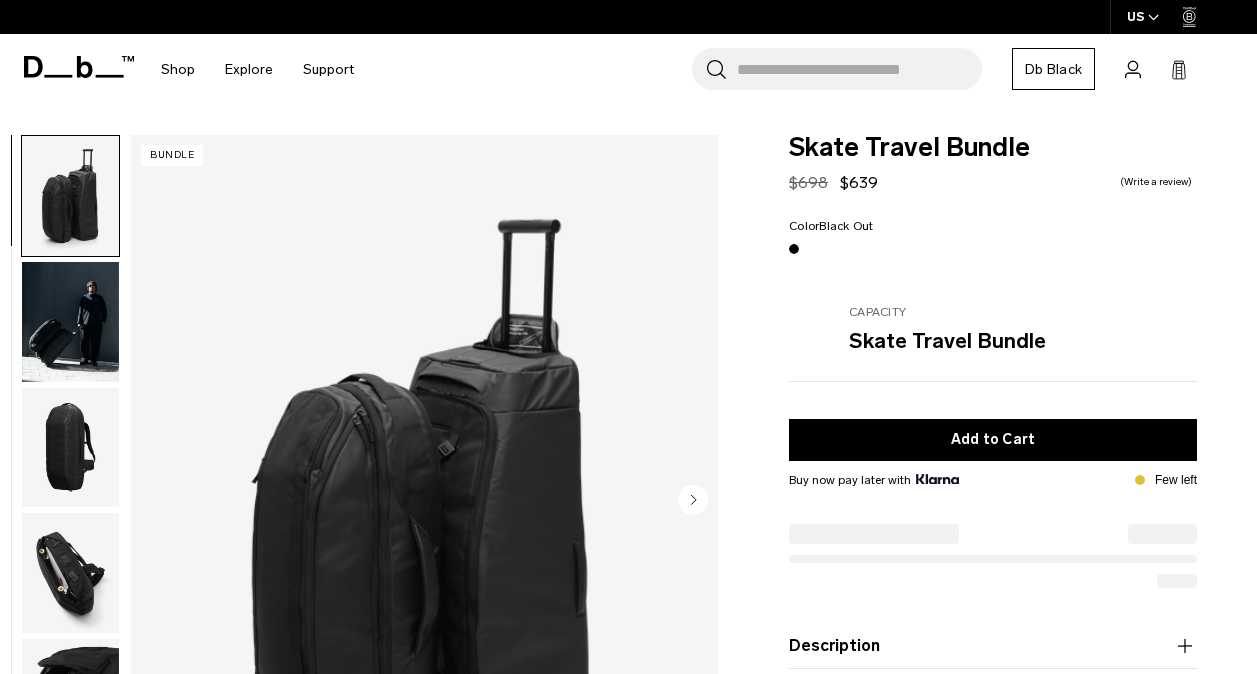 scroll, scrollTop: 200, scrollLeft: 0, axis: vertical 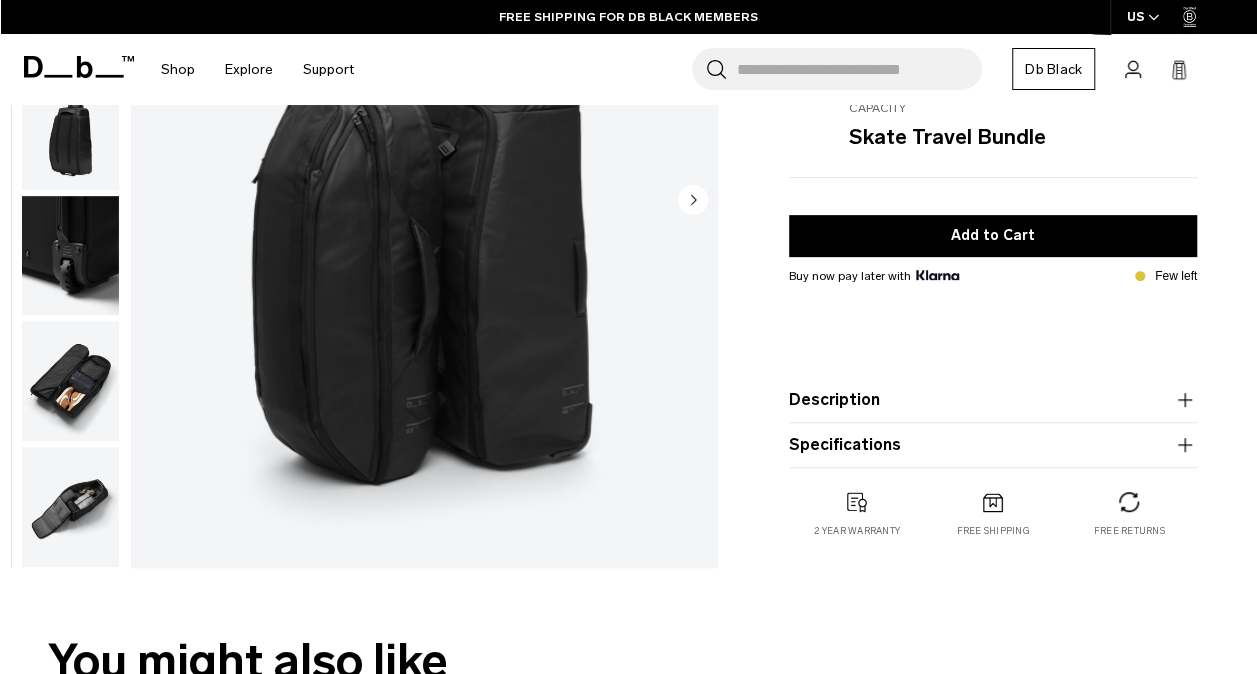 click at bounding box center (70, 381) 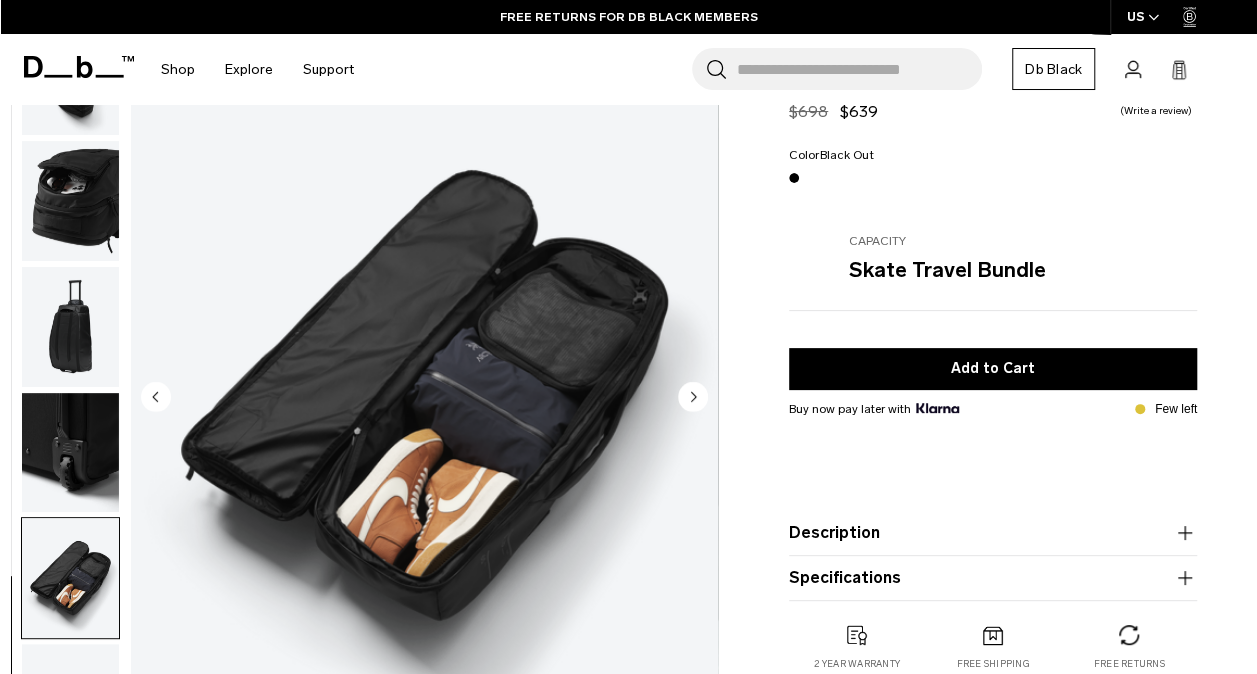scroll, scrollTop: 100, scrollLeft: 0, axis: vertical 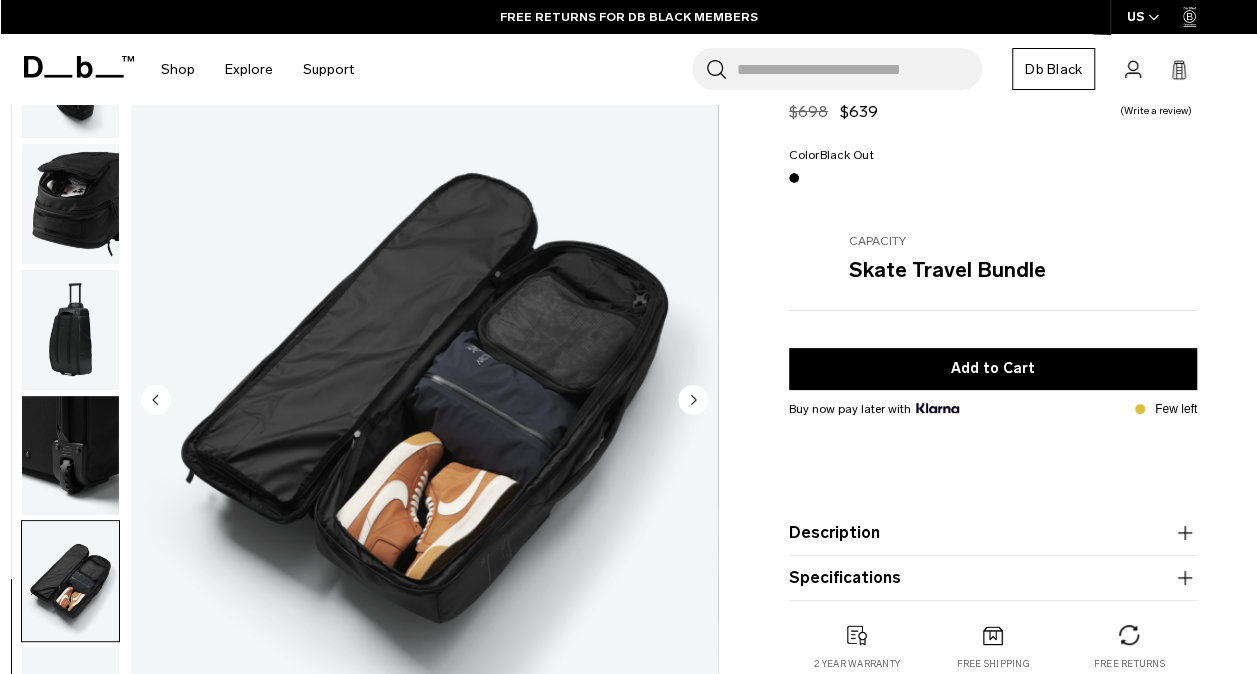 click at bounding box center (70, 330) 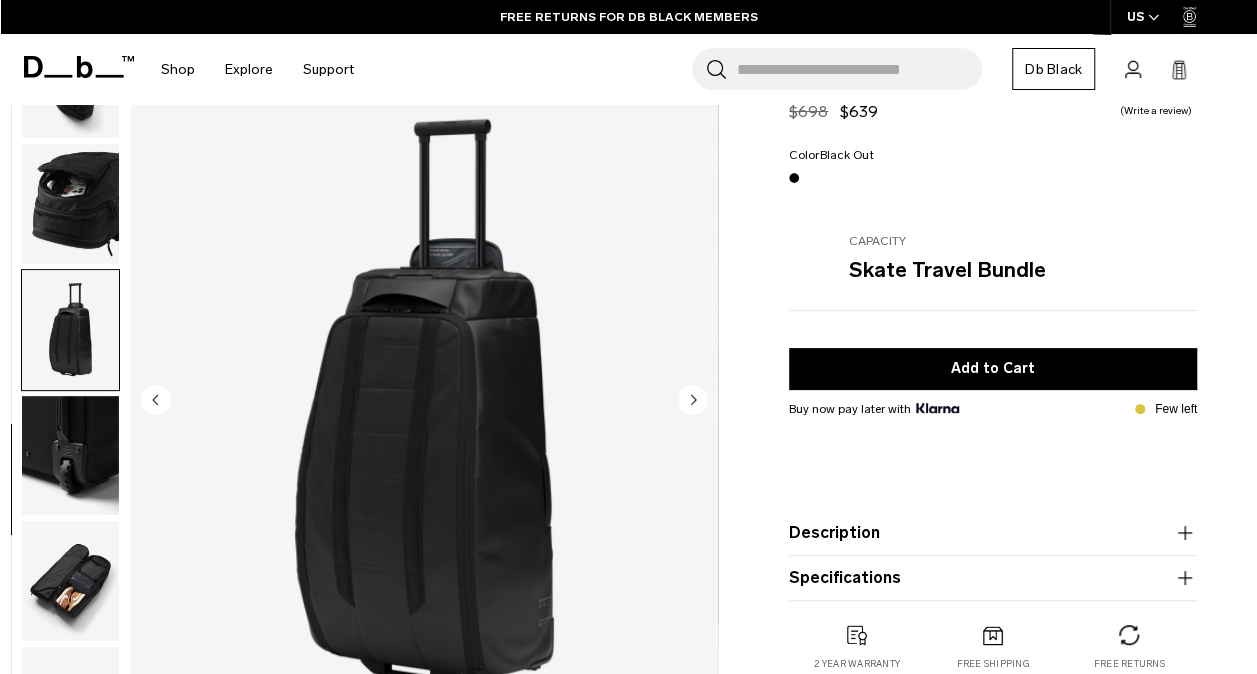 click at bounding box center (70, 204) 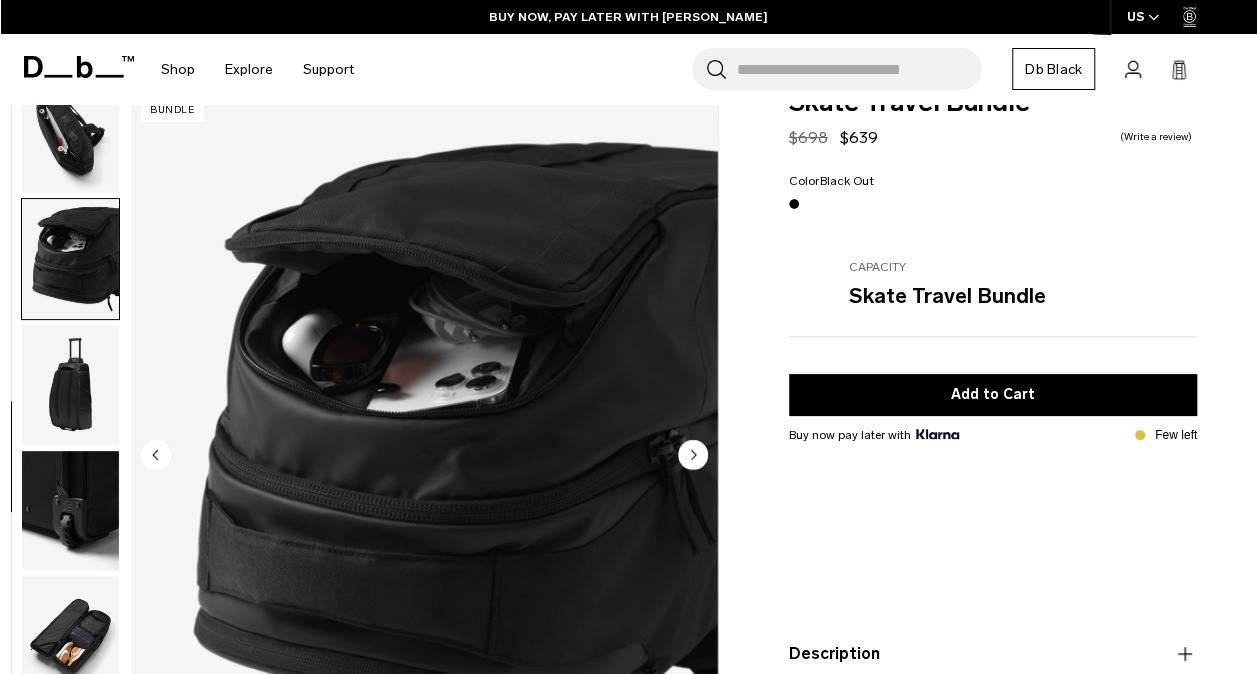 scroll, scrollTop: 0, scrollLeft: 0, axis: both 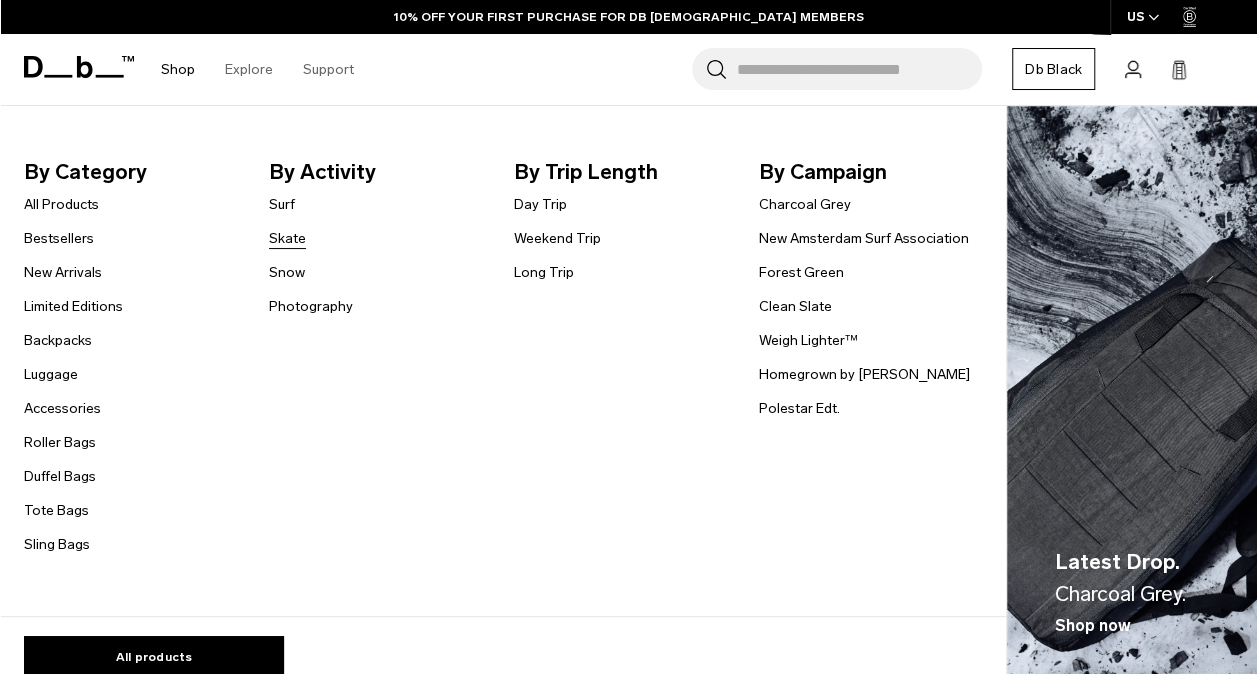 click on "Skate" at bounding box center [287, 238] 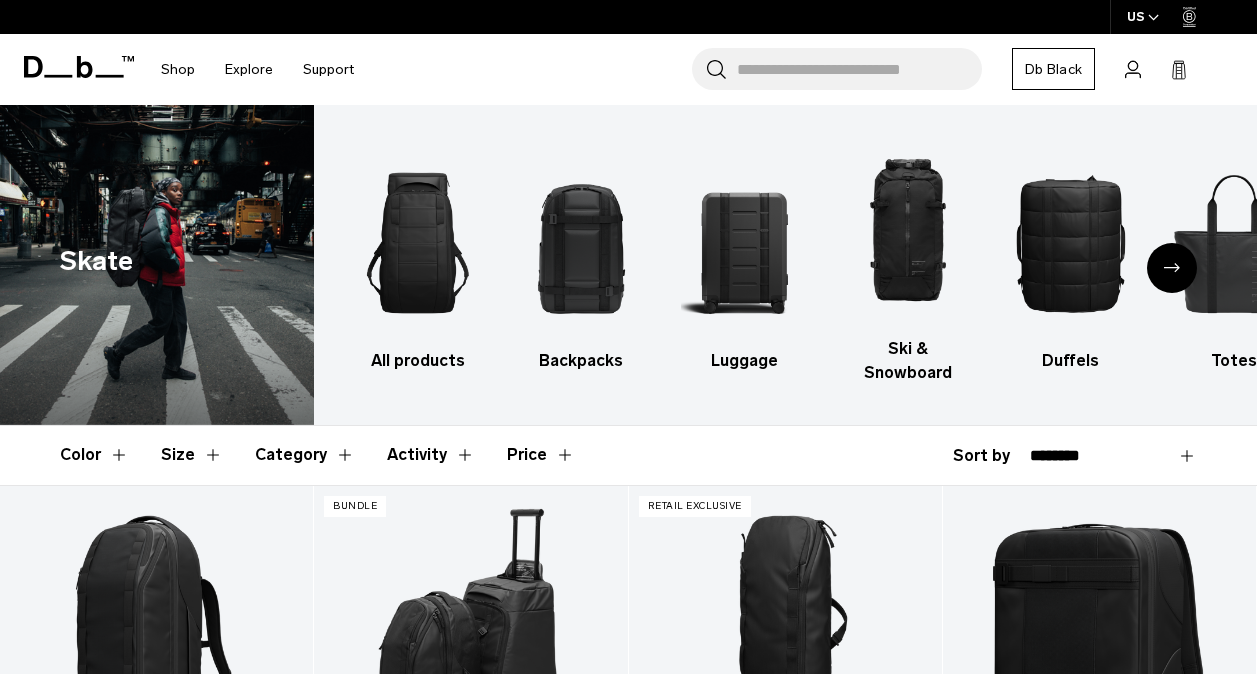 scroll, scrollTop: 0, scrollLeft: 0, axis: both 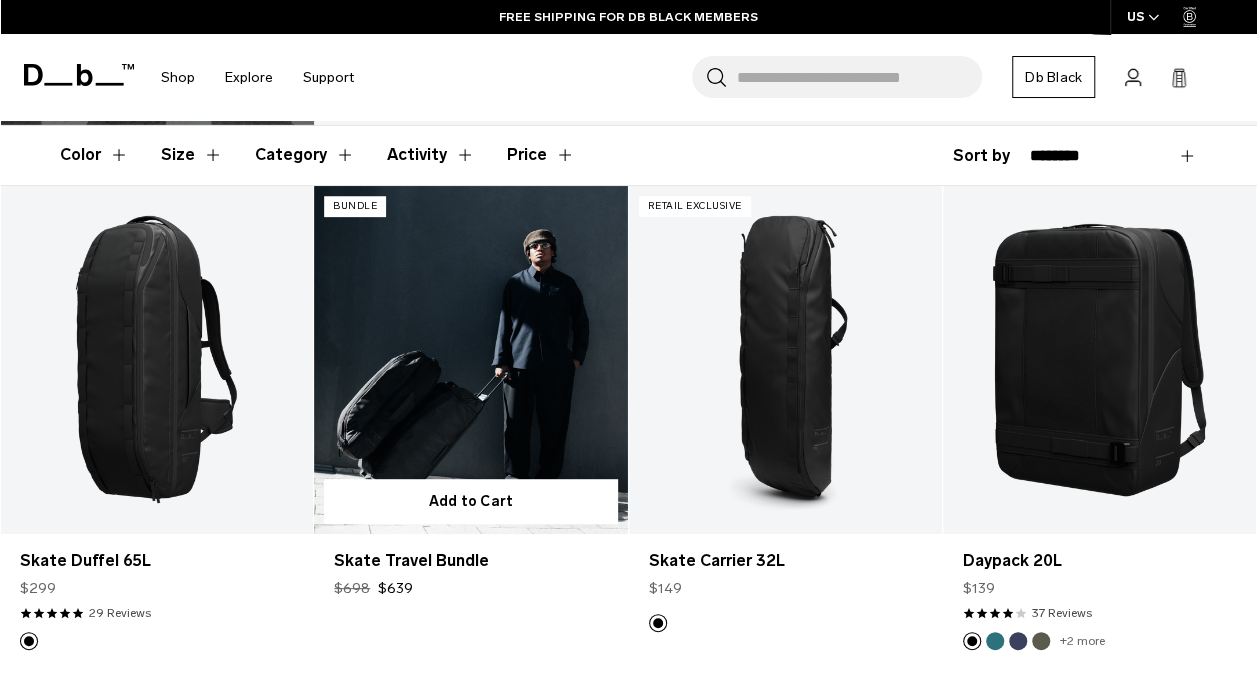 click at bounding box center [470, 360] 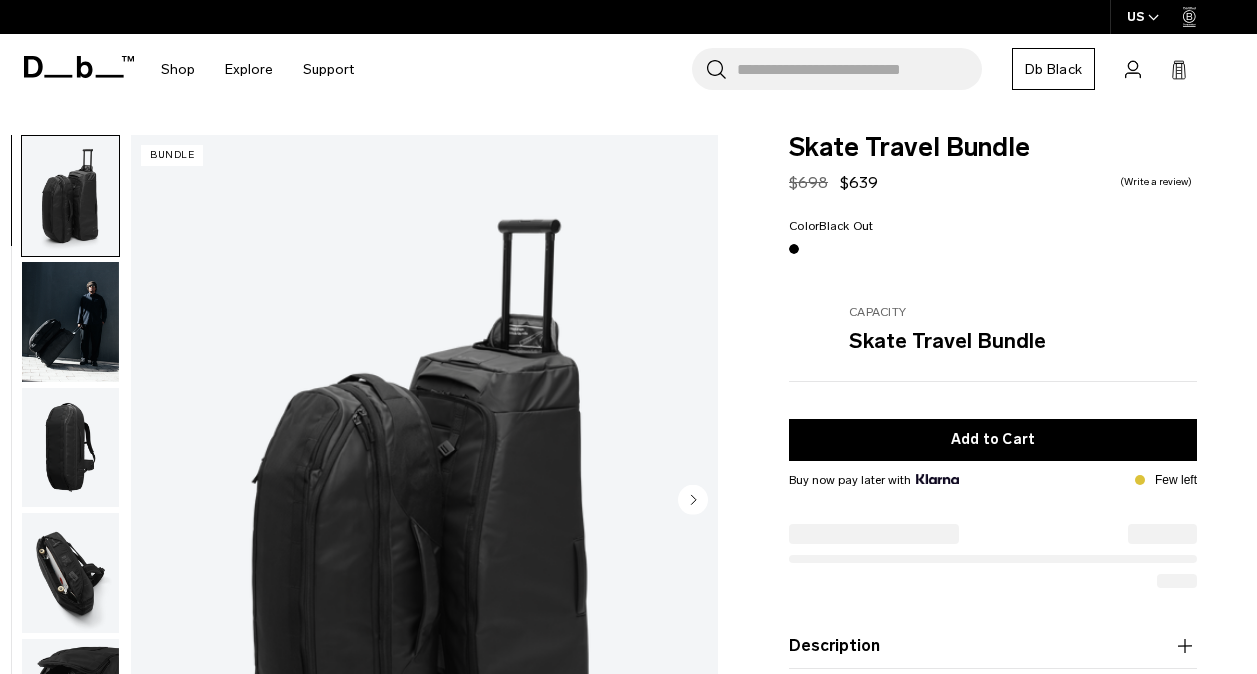 scroll, scrollTop: 0, scrollLeft: 0, axis: both 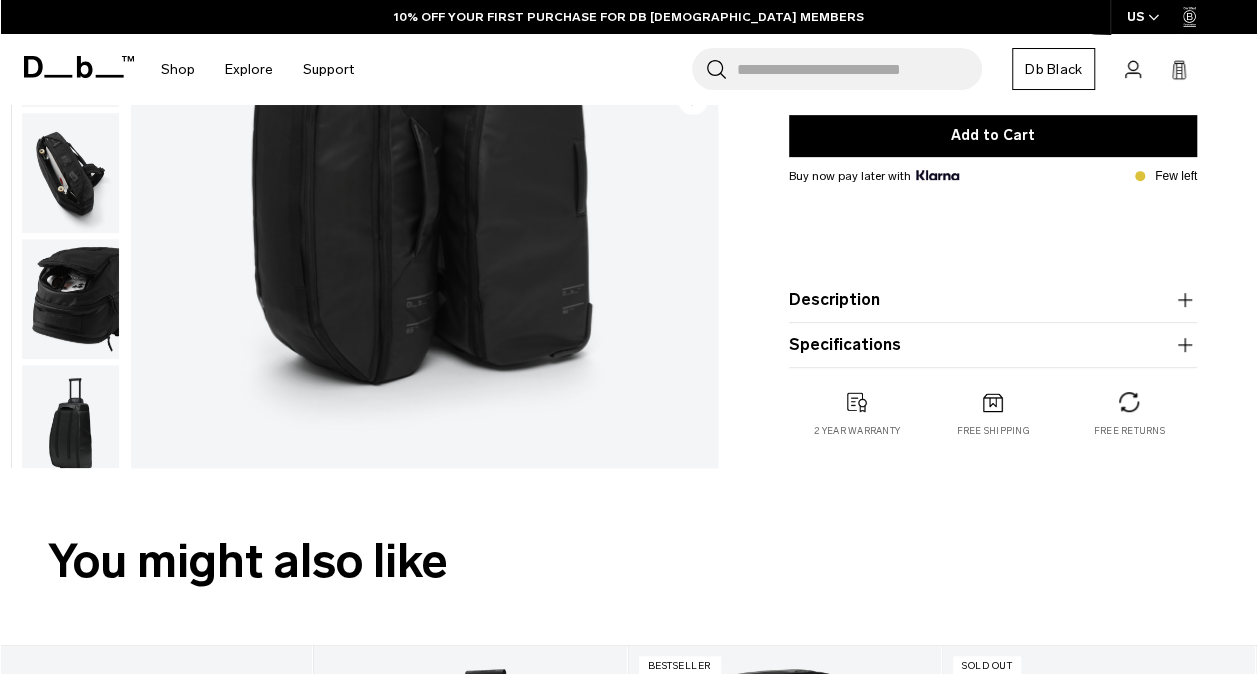 click on "Description" at bounding box center [993, 300] 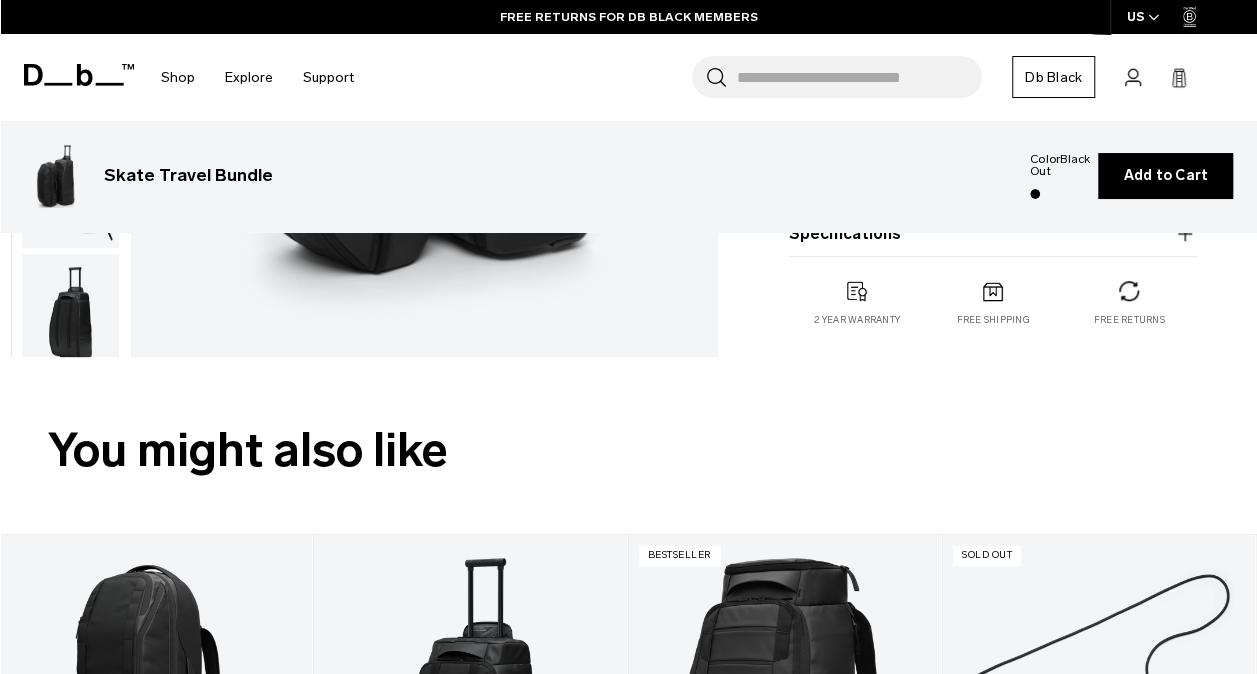 scroll, scrollTop: 800, scrollLeft: 0, axis: vertical 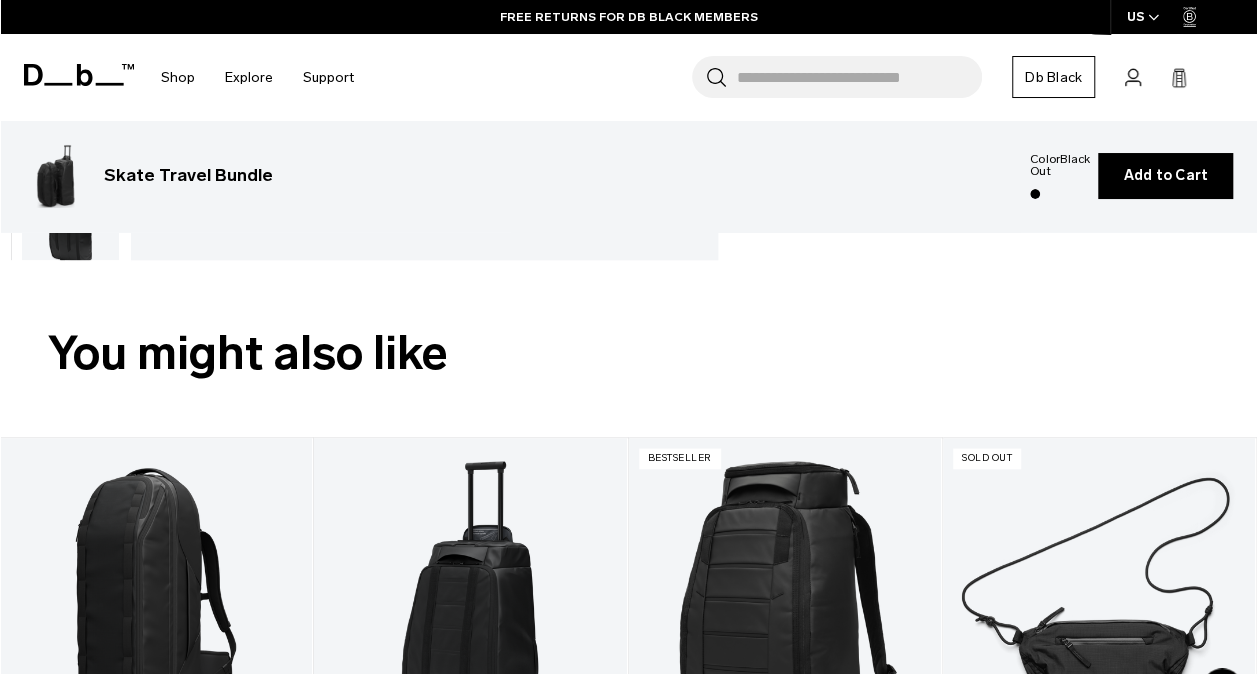 click on "Regular price
$698
$639
Add to Cart" at bounding box center (1165, 176) 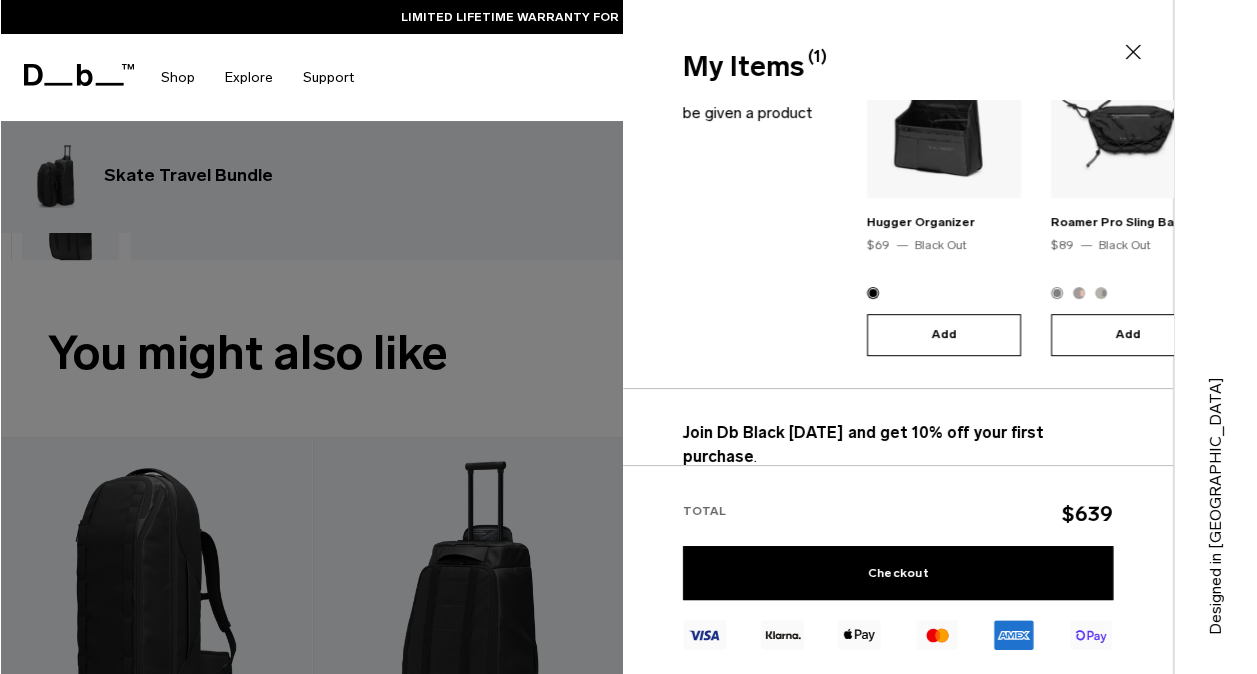 scroll, scrollTop: 360, scrollLeft: 0, axis: vertical 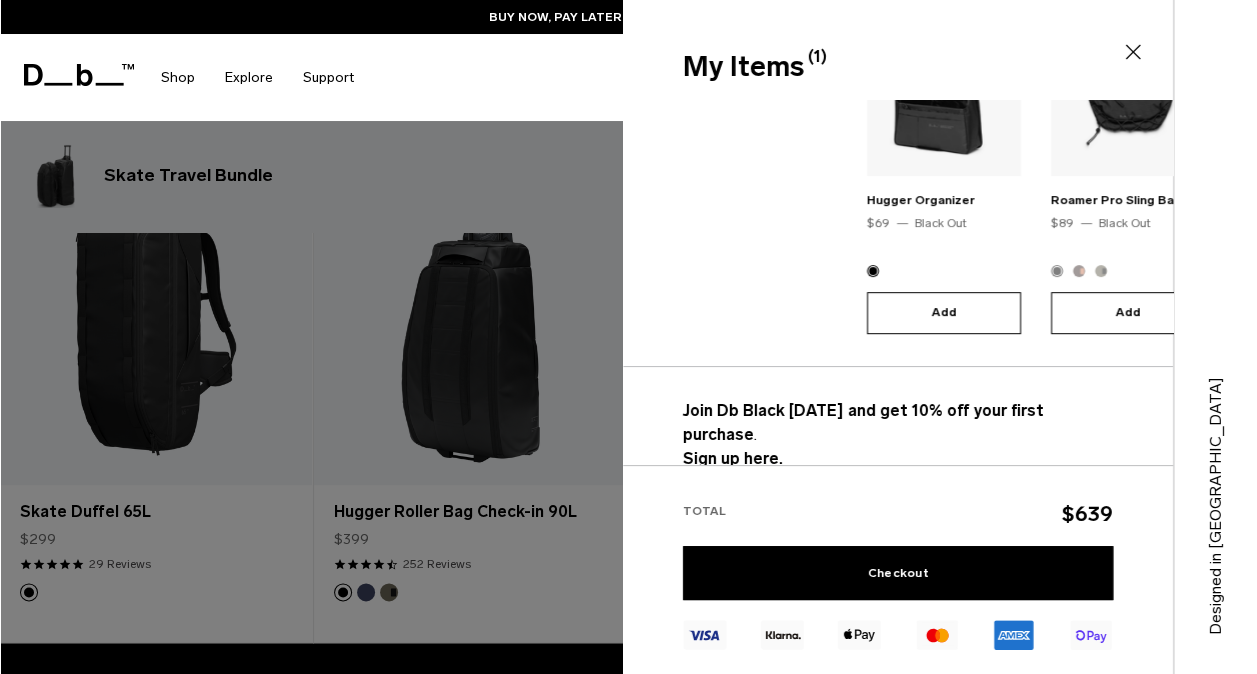 click 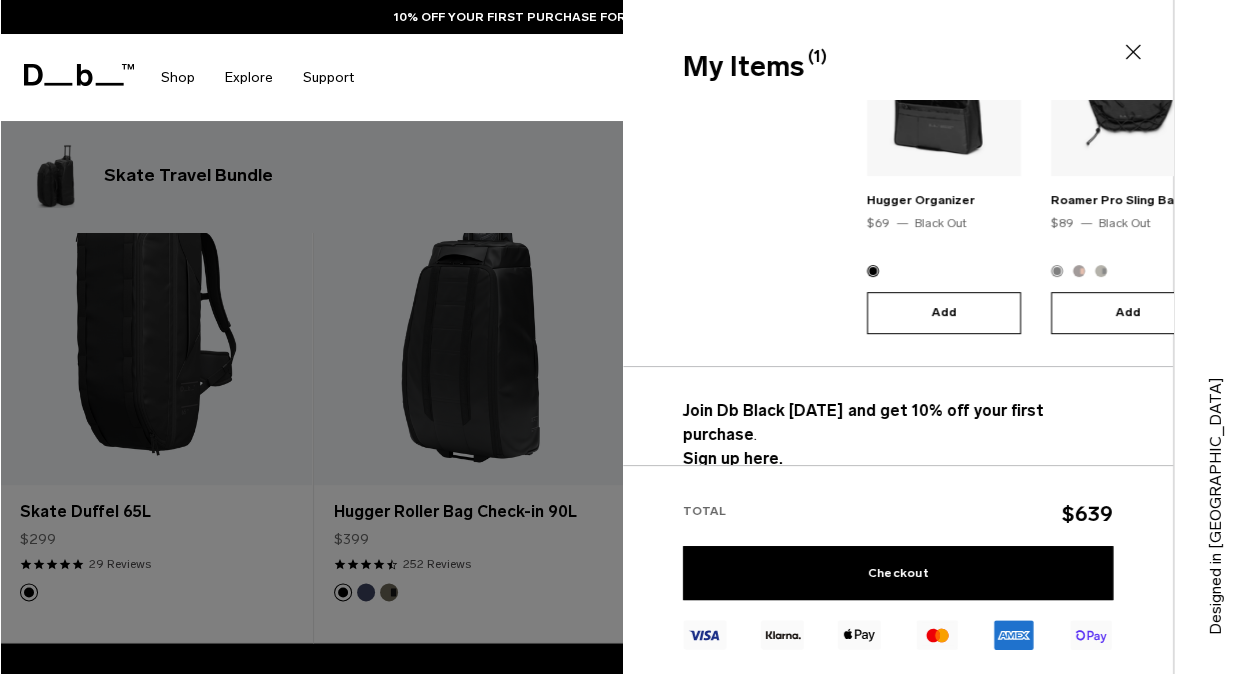 click on "Sign up here." at bounding box center [733, 458] 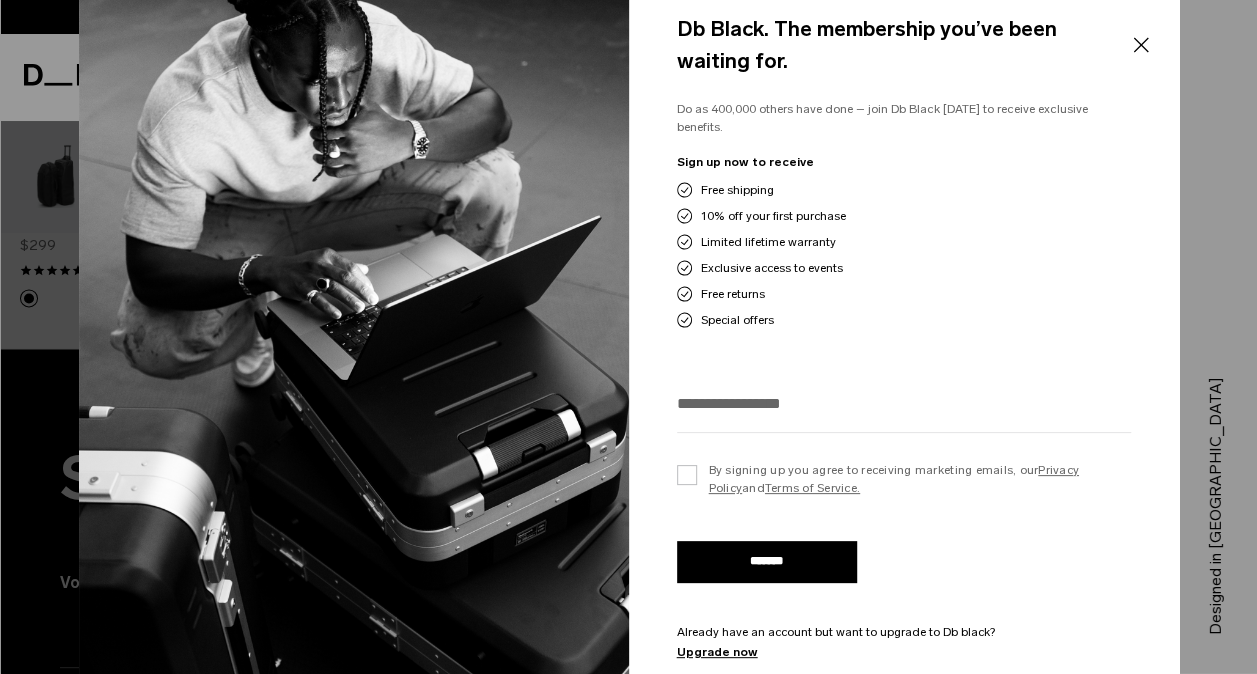 scroll, scrollTop: 1500, scrollLeft: 0, axis: vertical 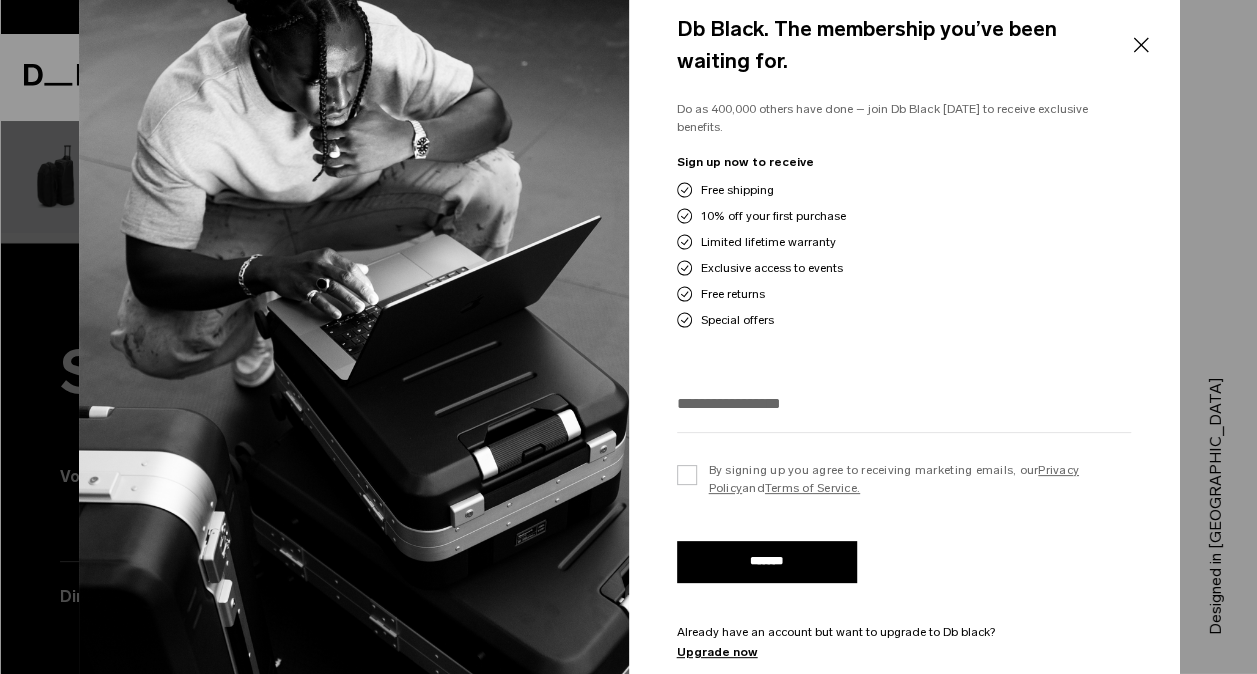 click on "Db Black. The membership you’ve been waiting for.
Do as 400,000 others have done – join Db Black today to receive exclusive benefits.
Sign up now to receive
Free shipping
10% off your first purchase
Limited lifetime warranty
Exclusive access to events
Free returns
Special offers
and" at bounding box center (904, 337) 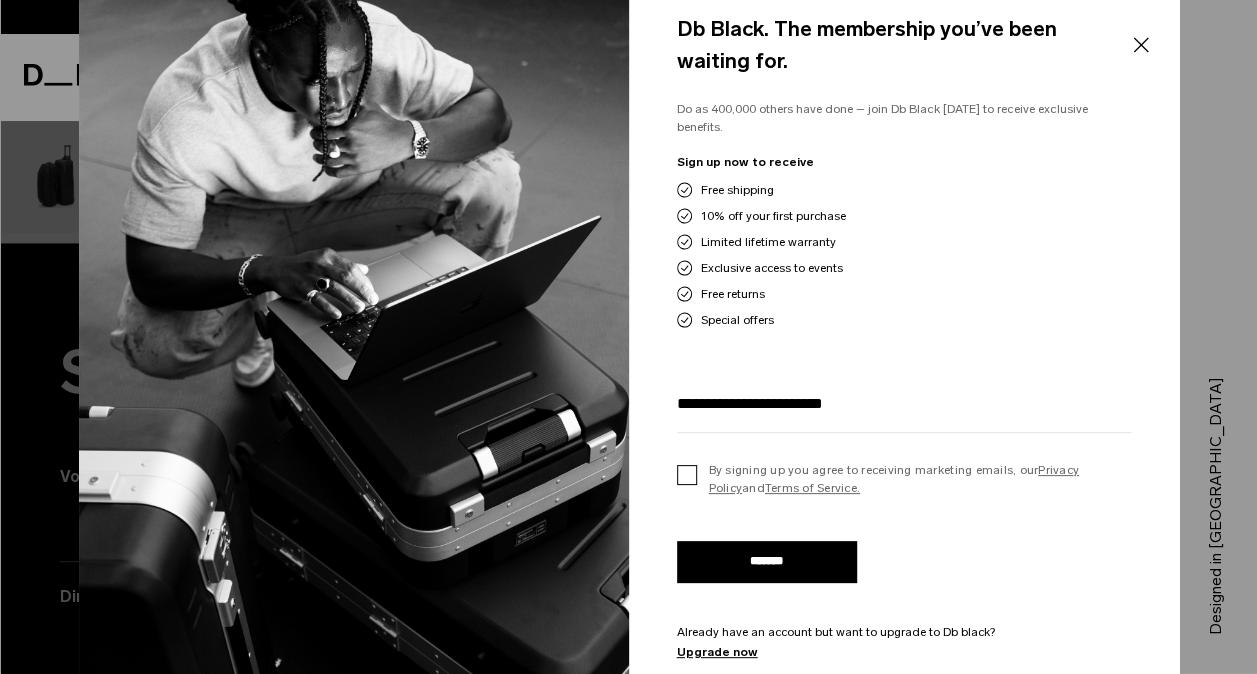 type on "**********" 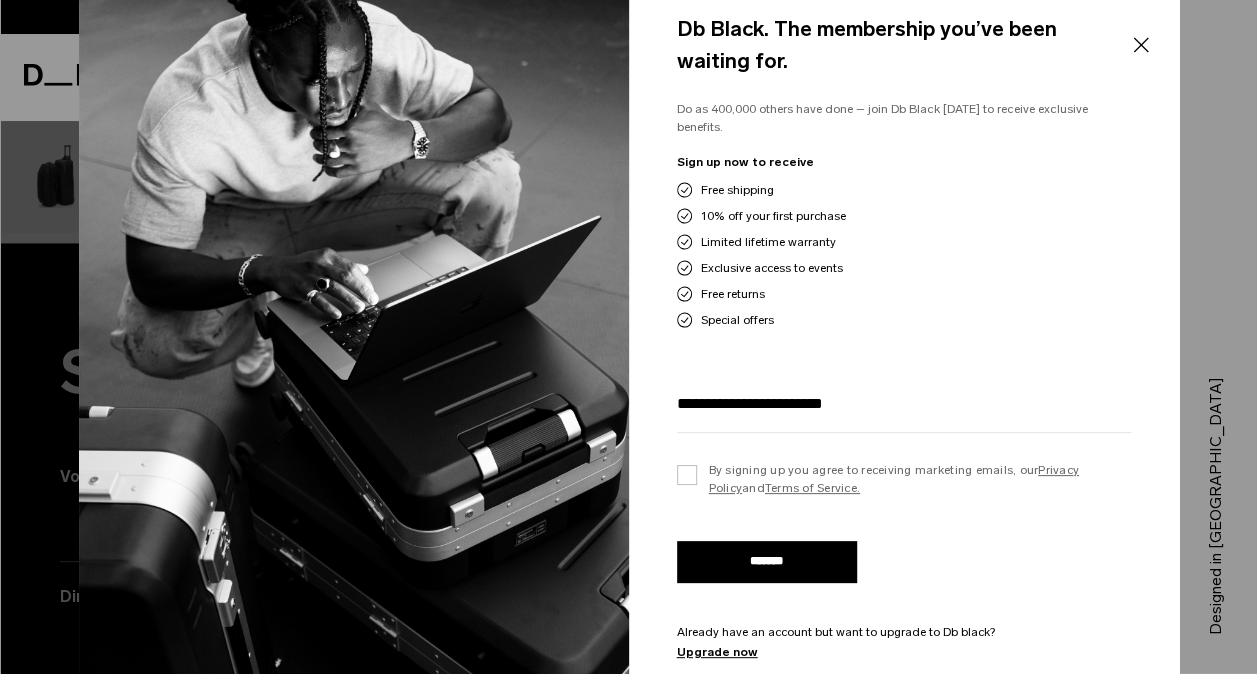 click on "*******" at bounding box center [767, 562] 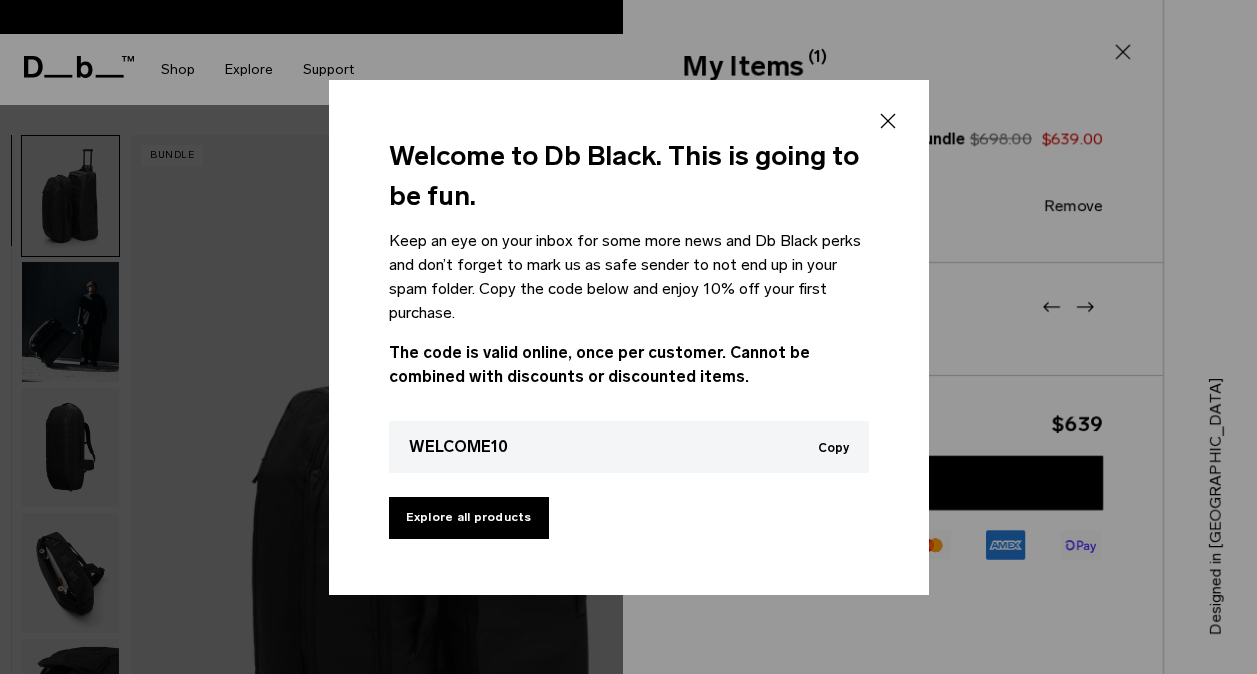 scroll, scrollTop: 0, scrollLeft: 0, axis: both 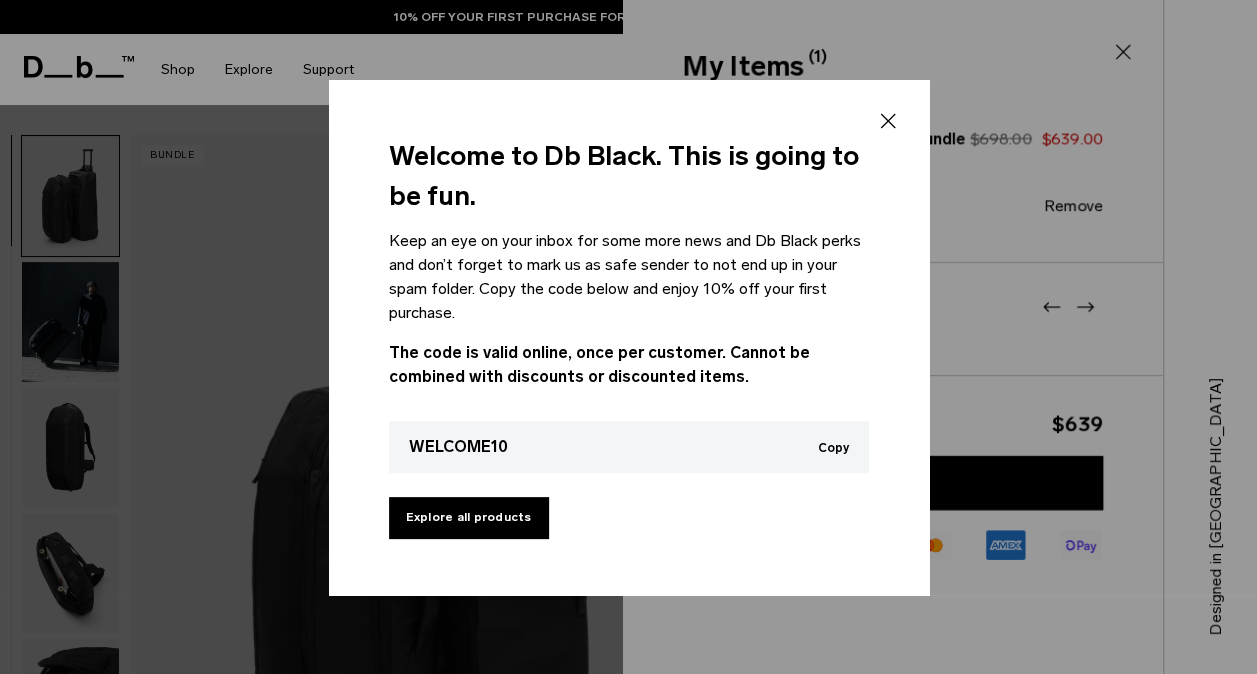 drag, startPoint x: 529, startPoint y: 440, endPoint x: 300, endPoint y: 436, distance: 229.03493 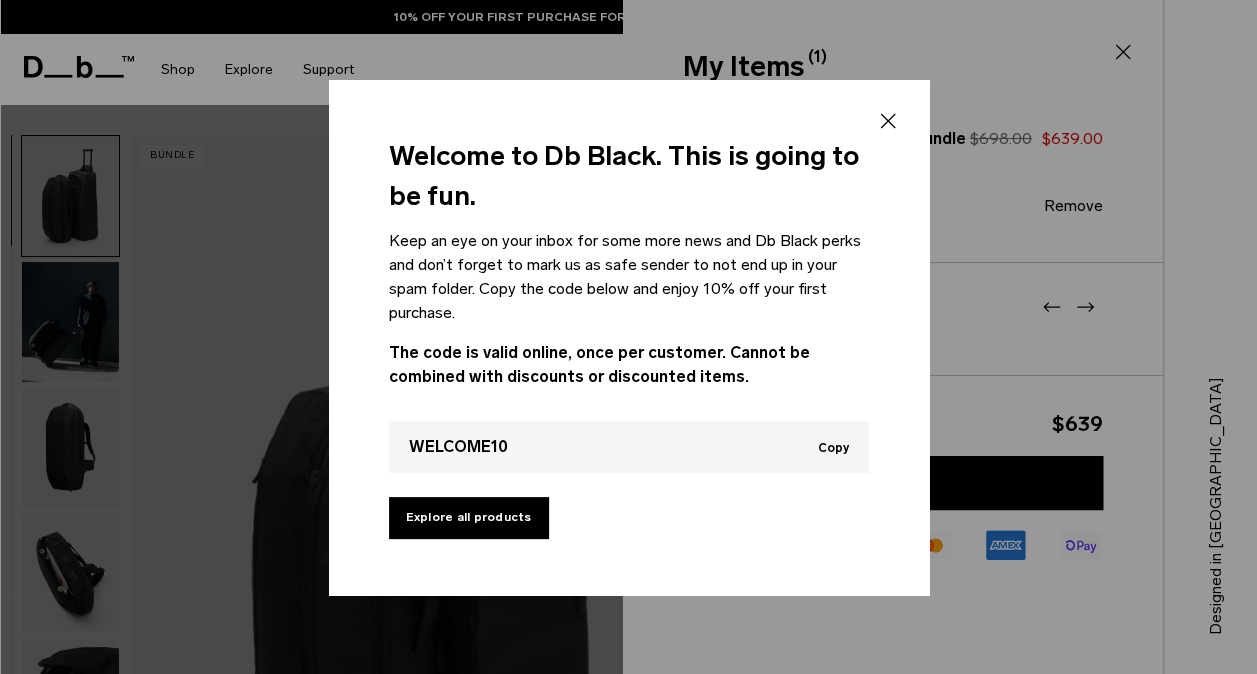 click on "Copy" at bounding box center [833, 448] 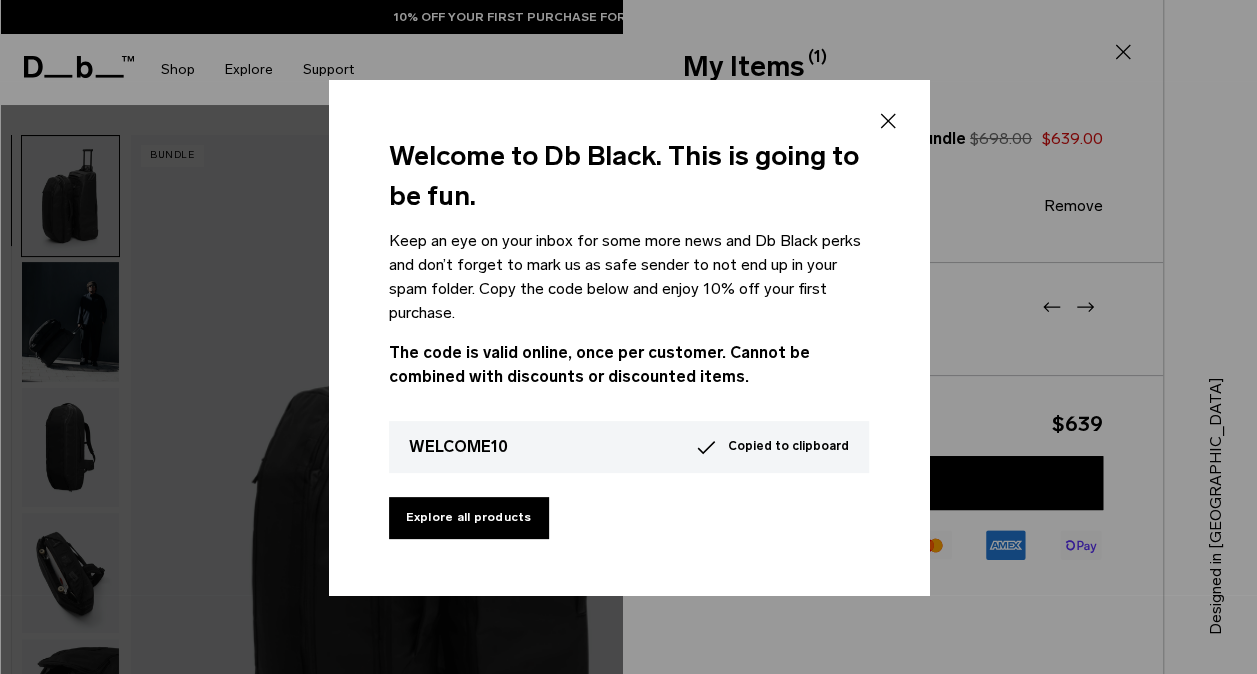 scroll, scrollTop: 0, scrollLeft: 0, axis: both 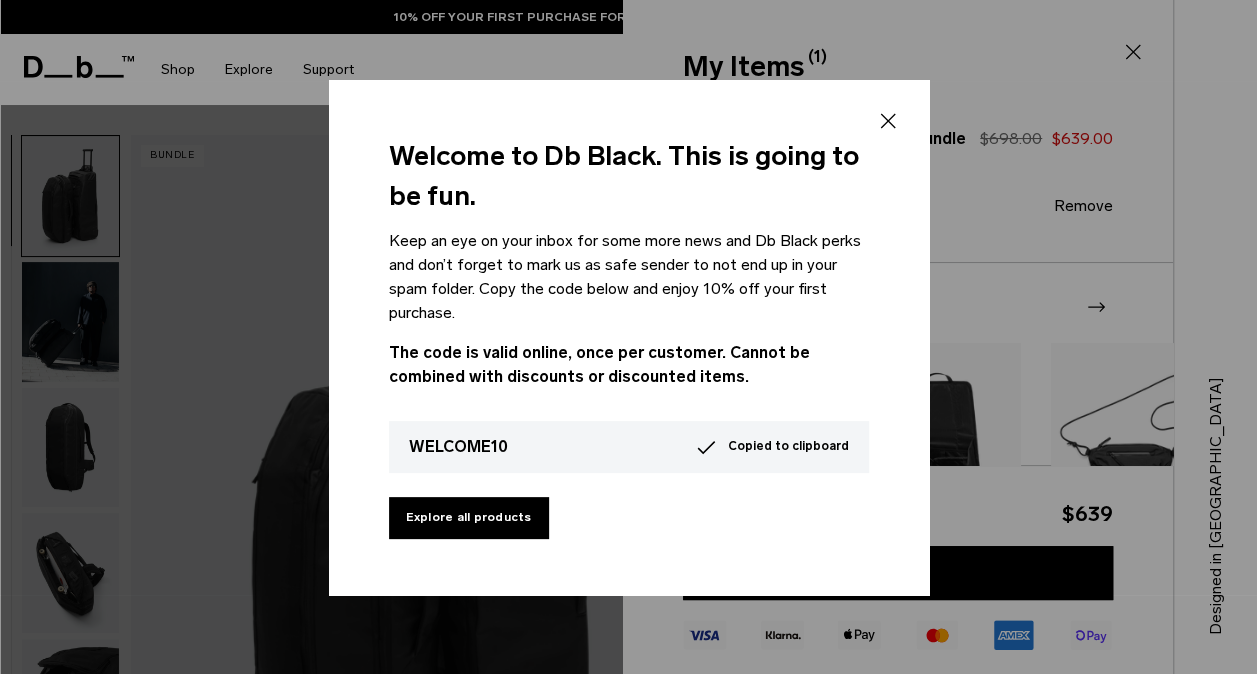 click 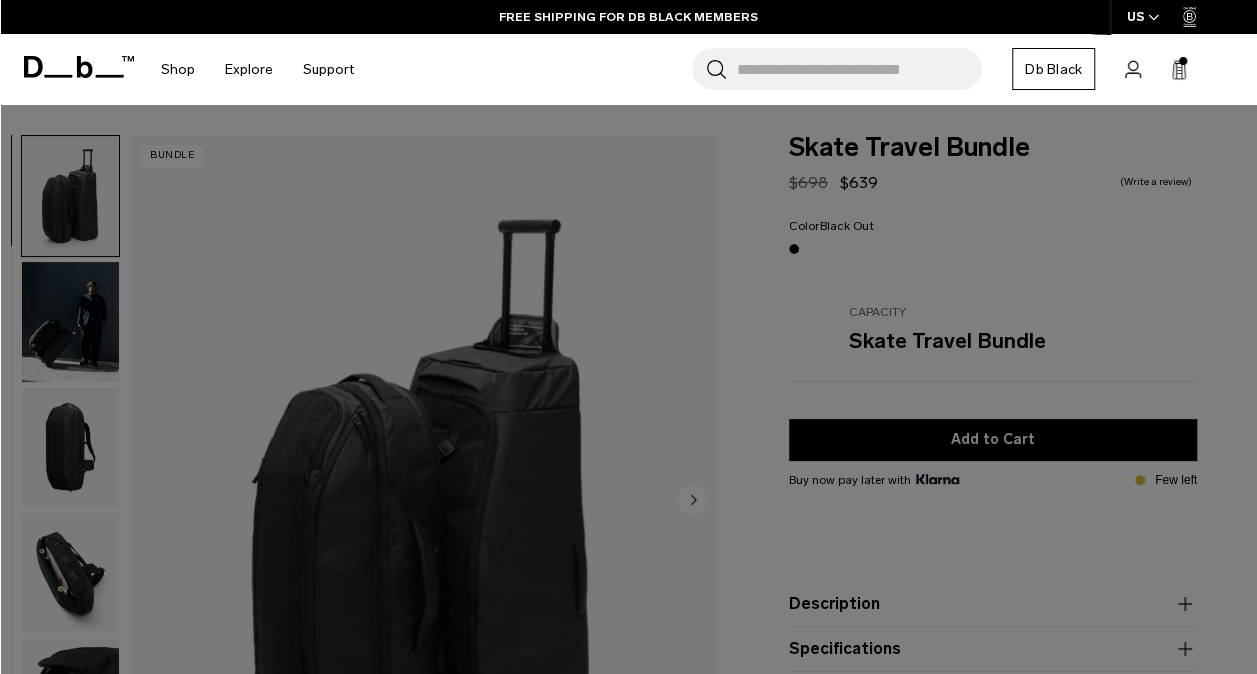 scroll, scrollTop: 200, scrollLeft: 0, axis: vertical 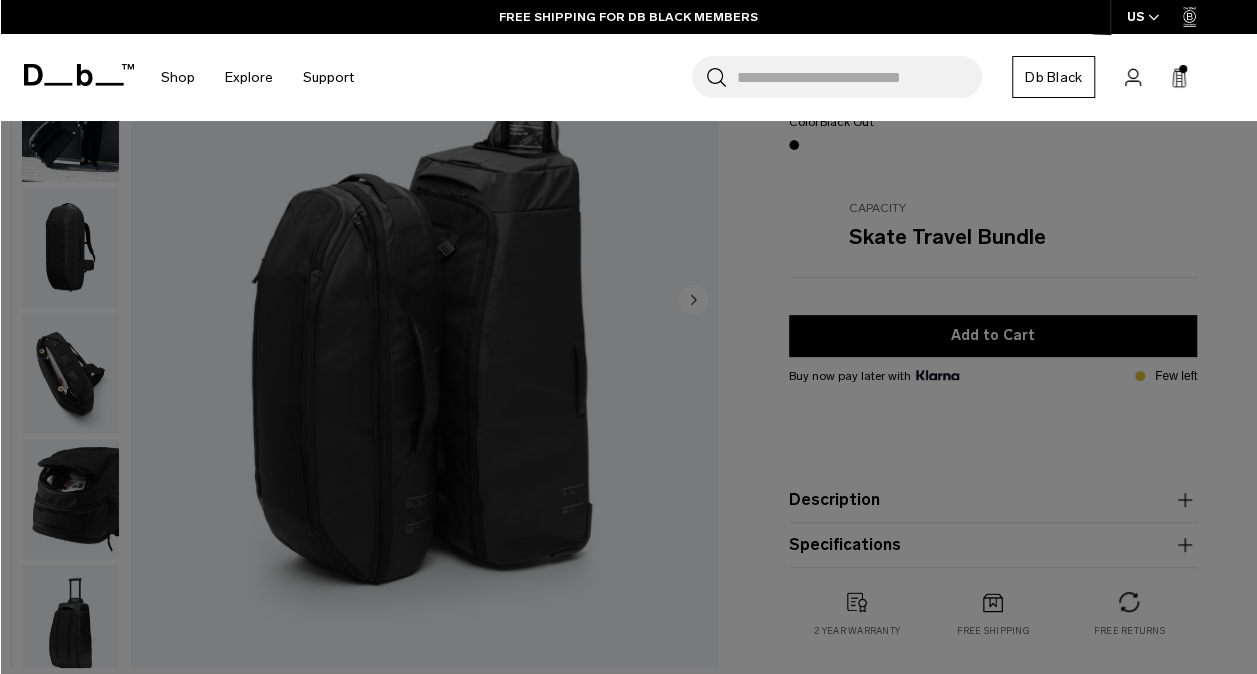 click at bounding box center (628, 337) 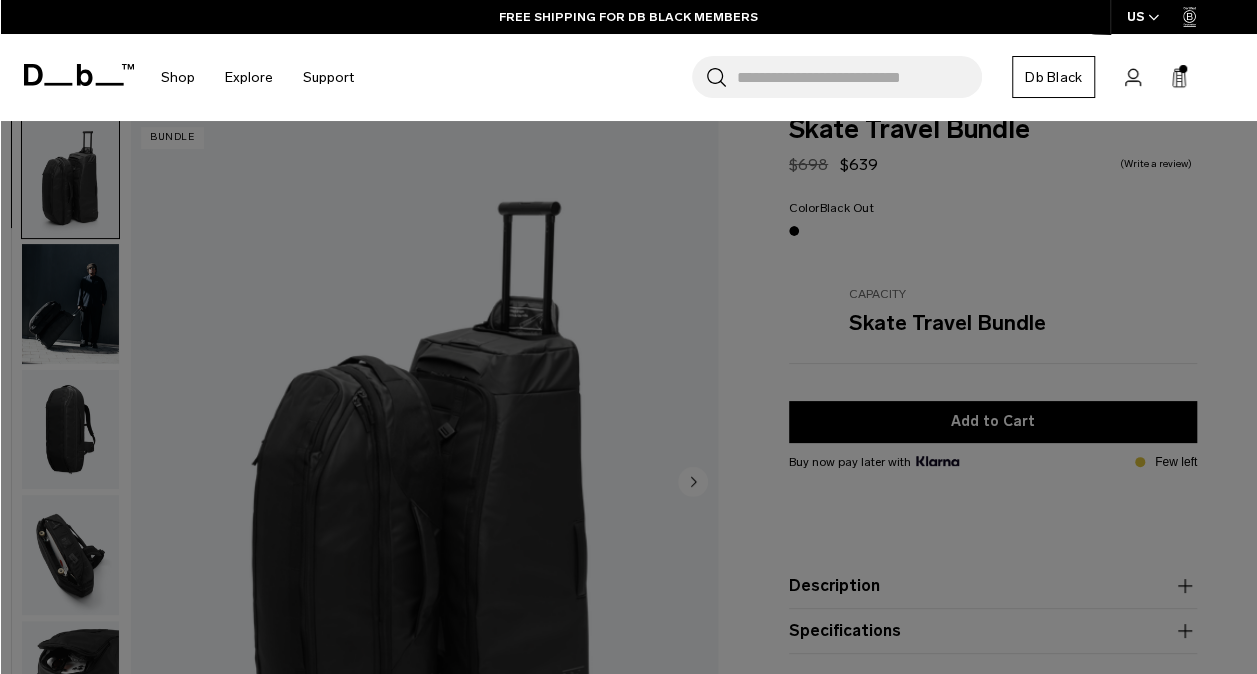 scroll, scrollTop: 0, scrollLeft: 0, axis: both 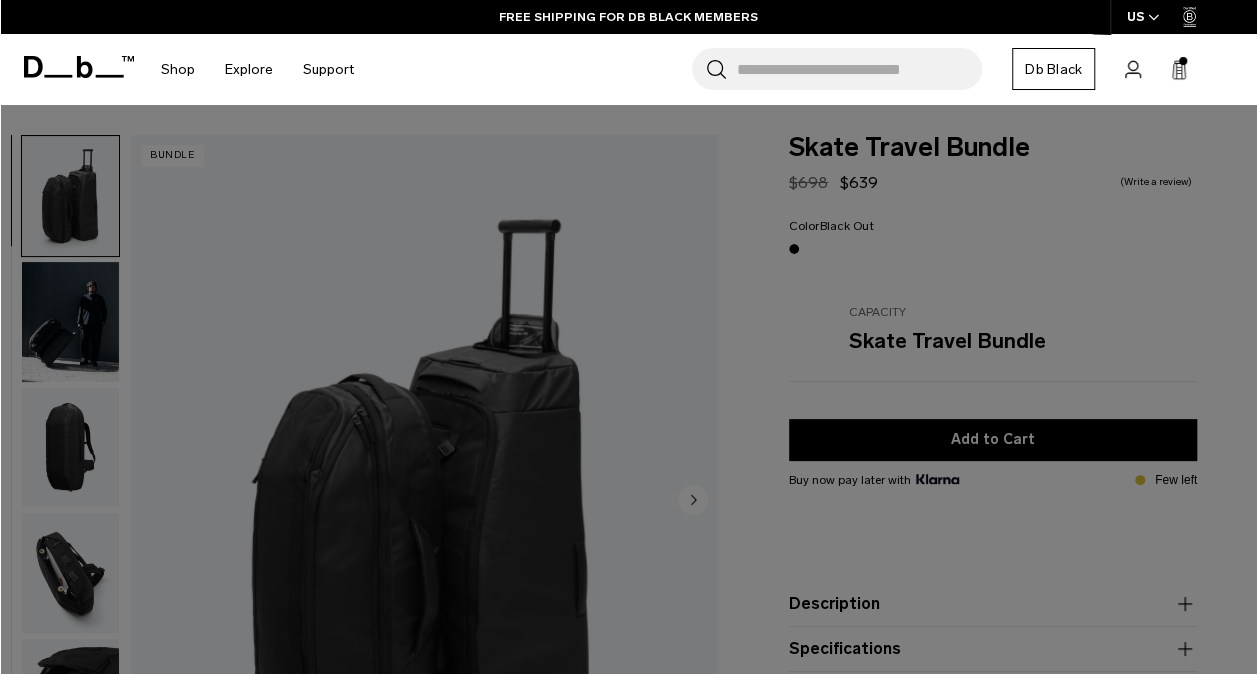 click at bounding box center [628, 337] 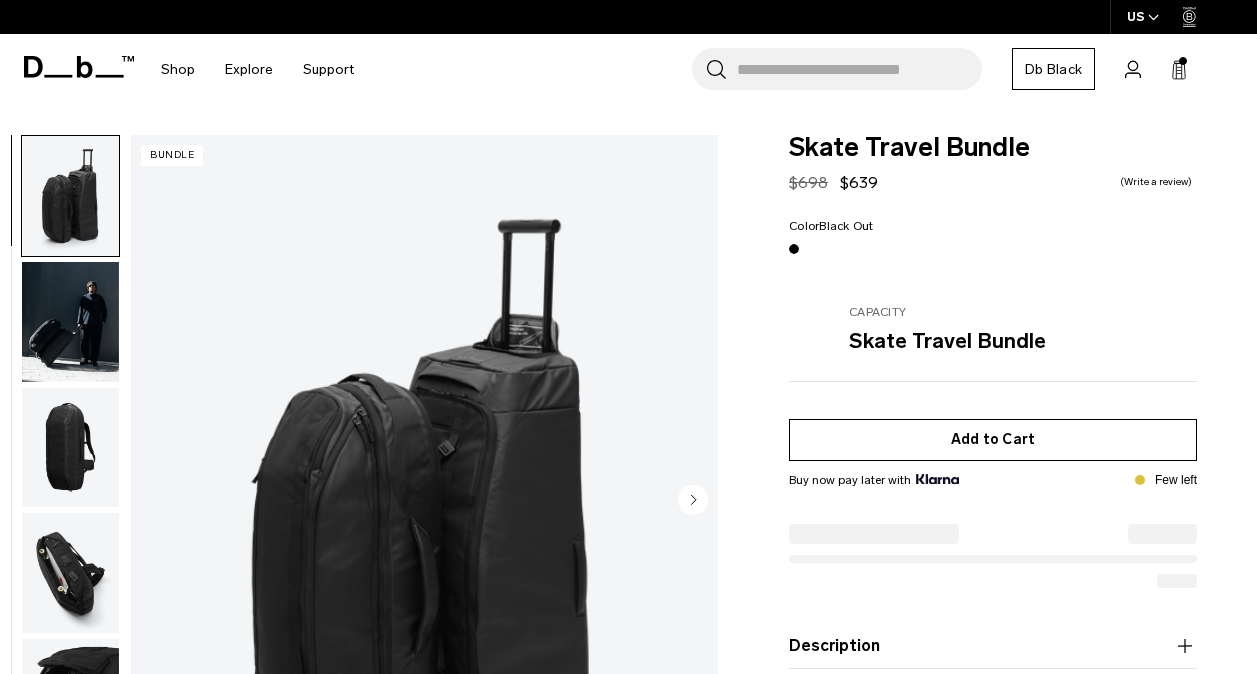 scroll, scrollTop: 0, scrollLeft: 0, axis: both 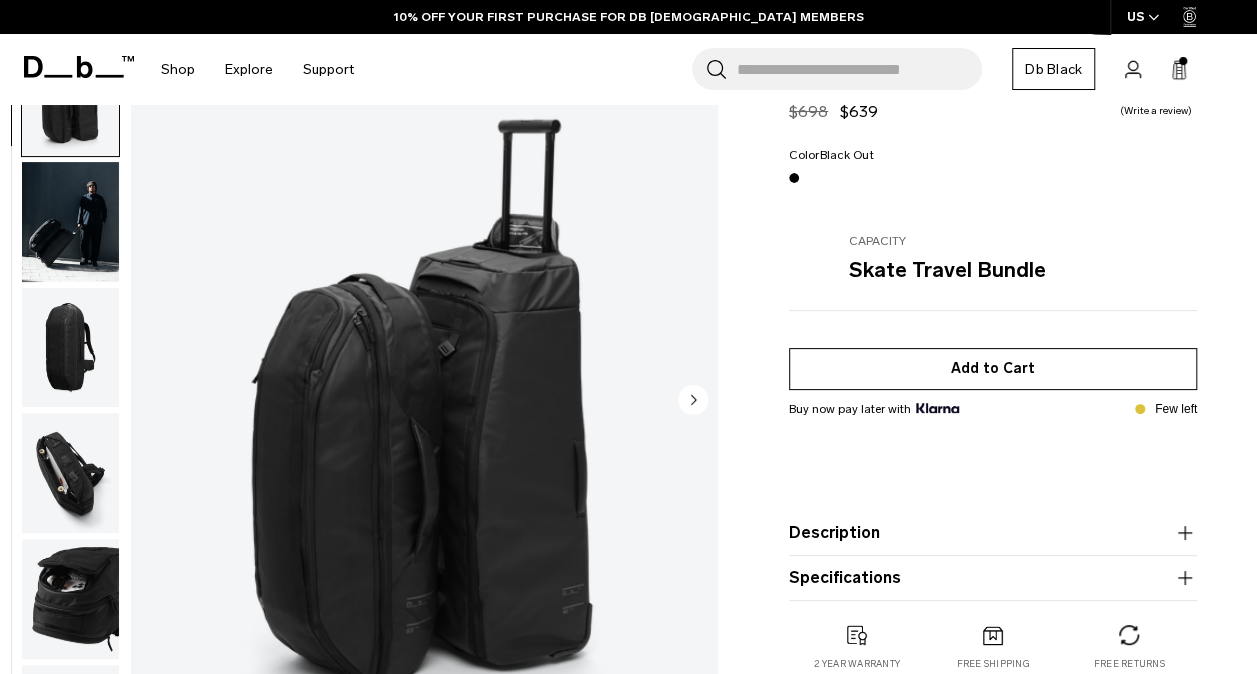 click on "Add to Cart" at bounding box center (993, 369) 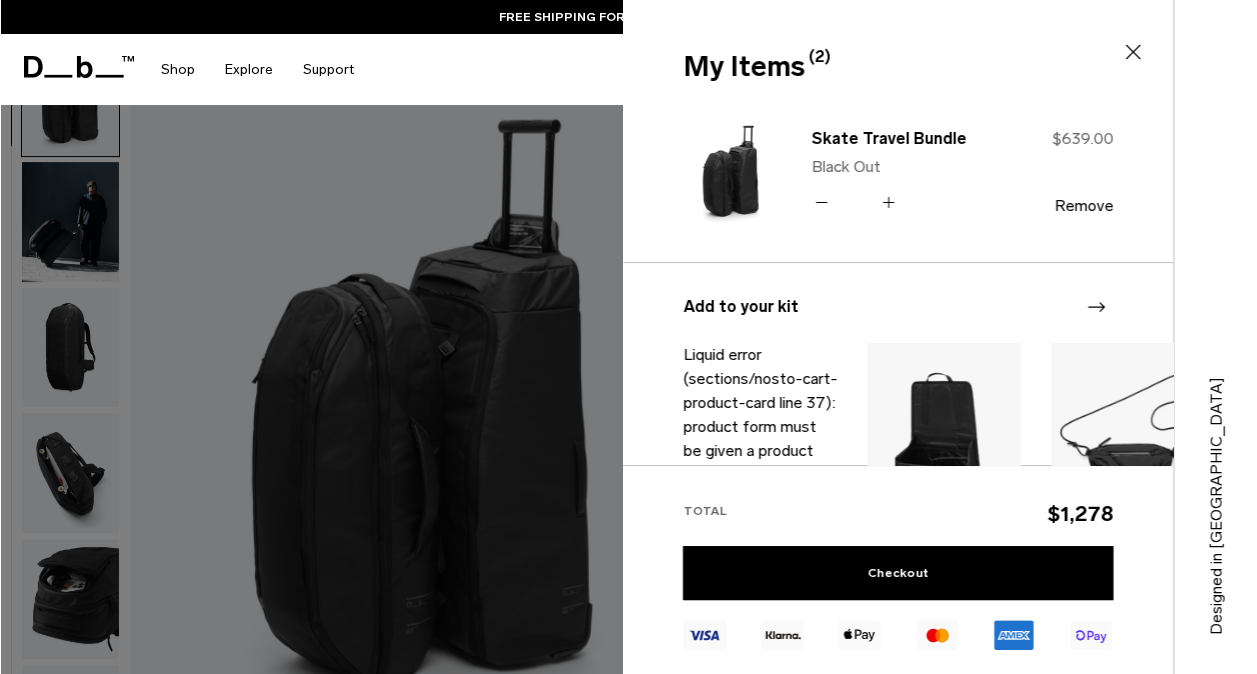 click 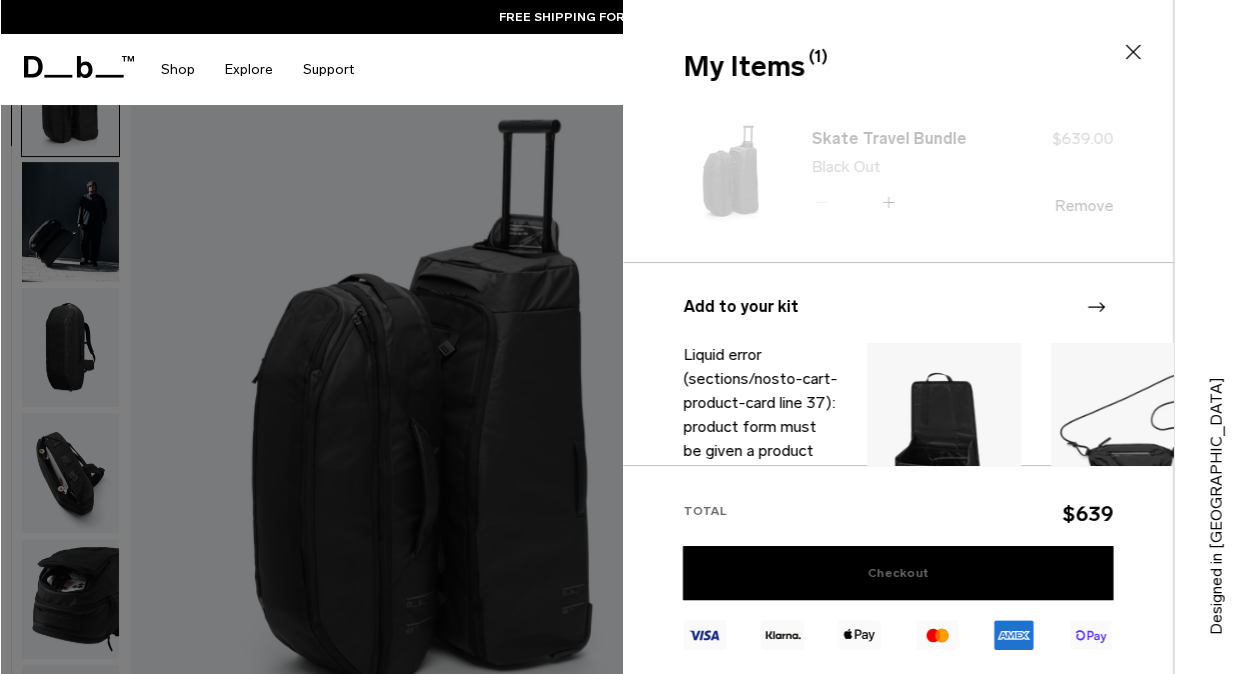 click on "Checkout" at bounding box center (898, 573) 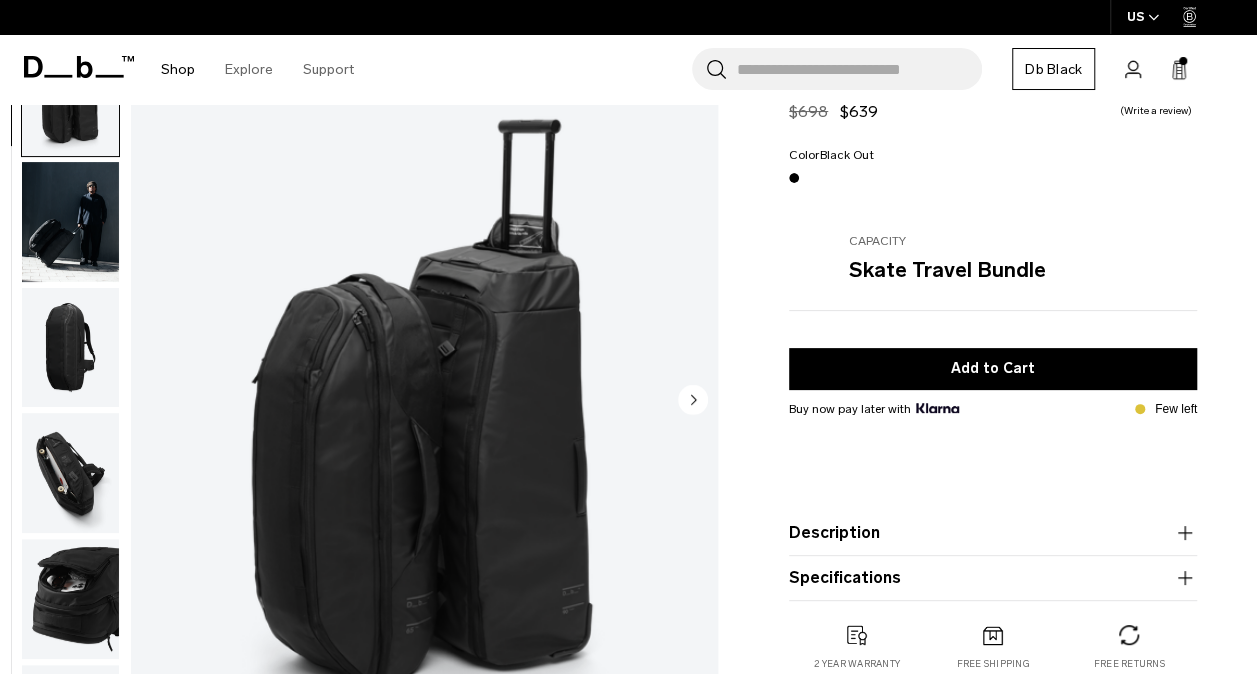 scroll, scrollTop: 100, scrollLeft: 0, axis: vertical 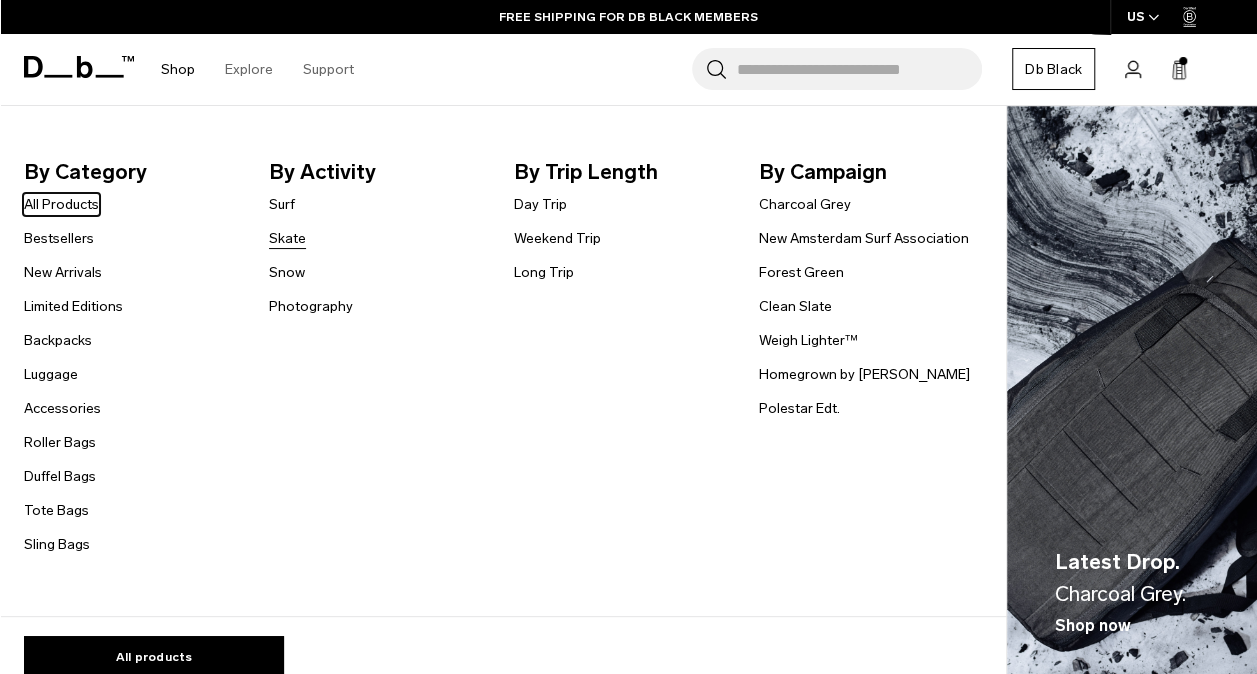 click on "Skate" at bounding box center (287, 238) 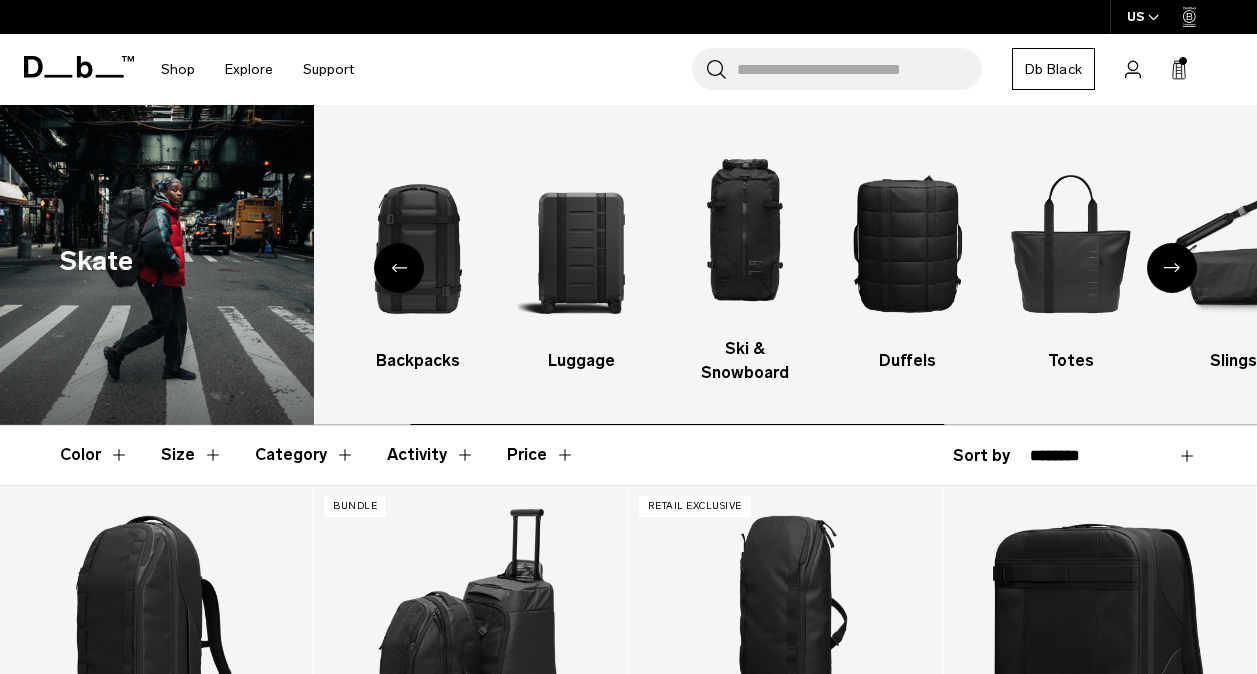 scroll, scrollTop: 0, scrollLeft: 0, axis: both 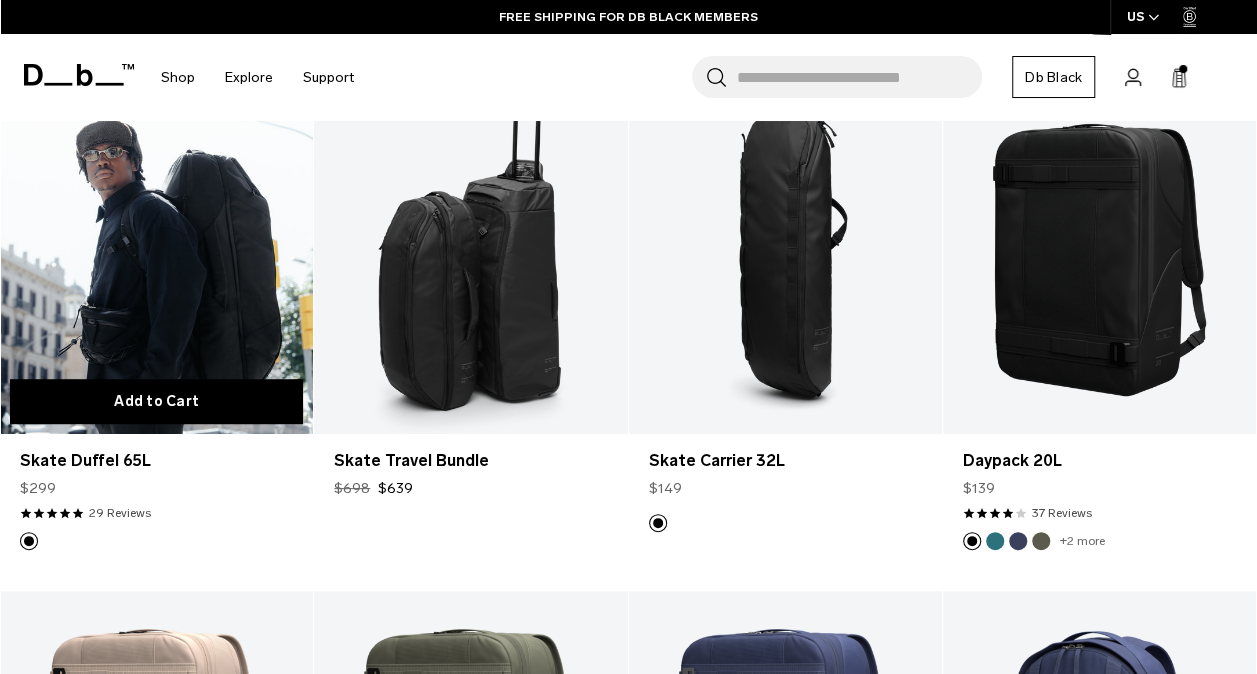click on "Add to Cart" at bounding box center (156, 401) 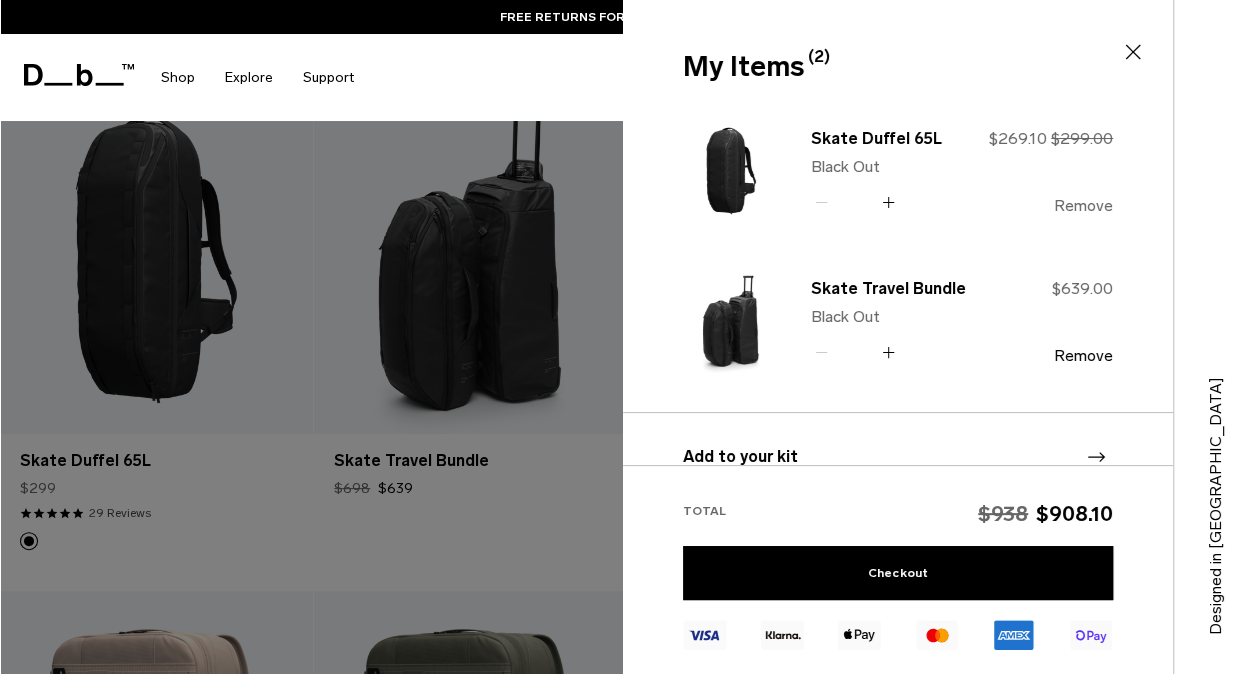click on "Remove" at bounding box center [1083, 206] 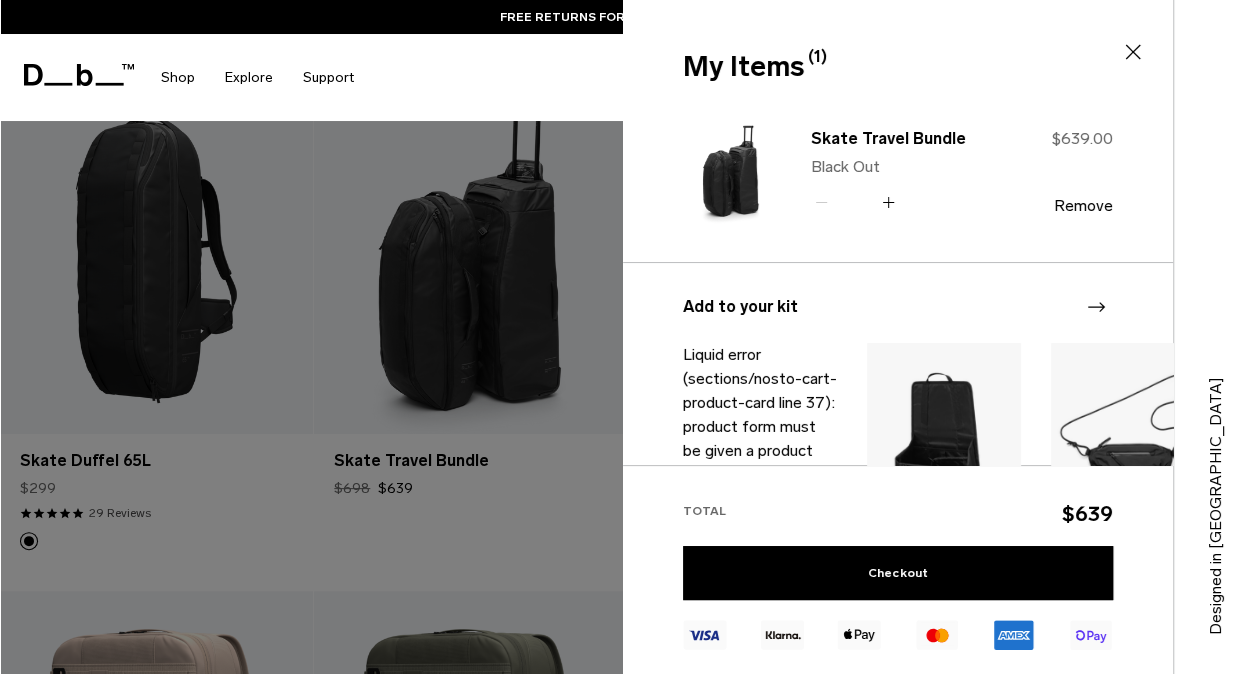 click at bounding box center (628, 337) 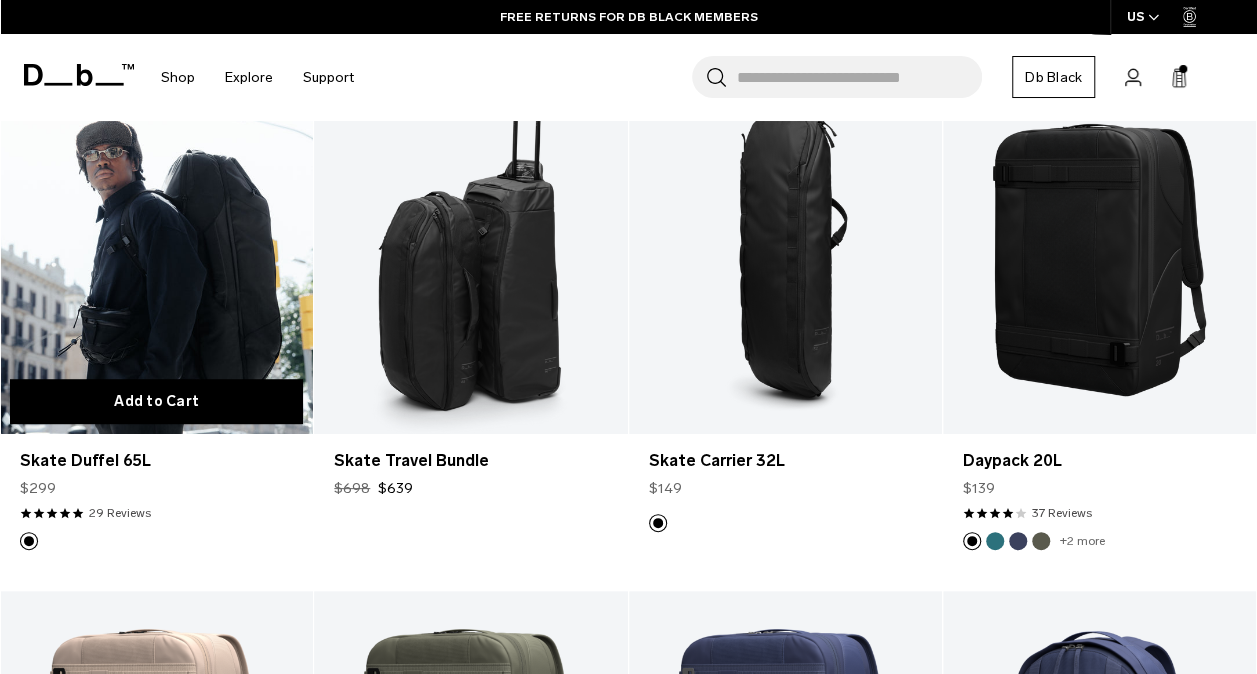 click on "Add to Cart" at bounding box center [156, 401] 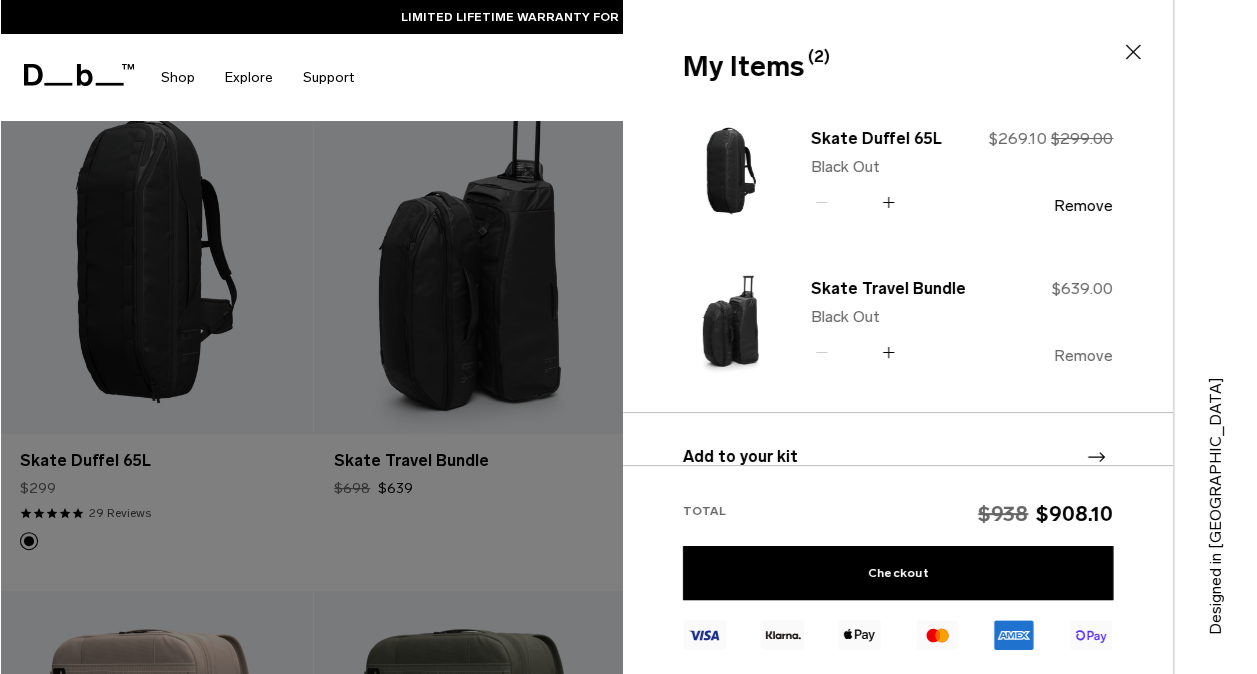 click on "Remove" at bounding box center (1083, 356) 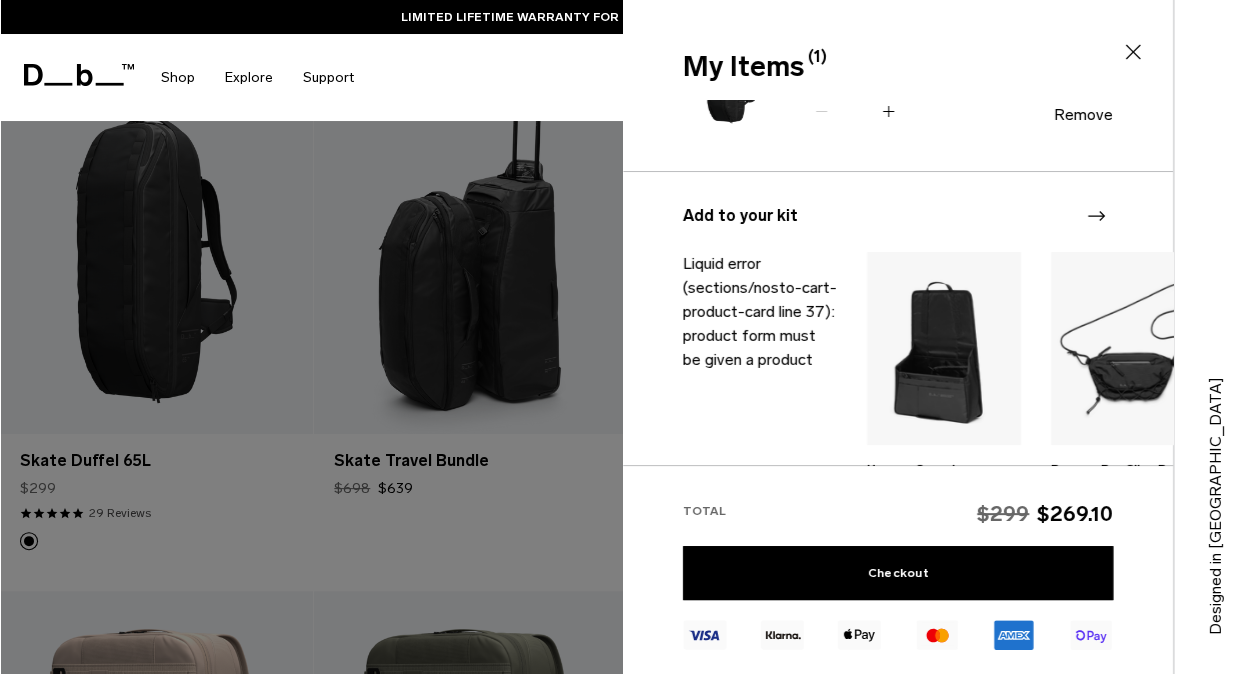 scroll, scrollTop: 200, scrollLeft: 0, axis: vertical 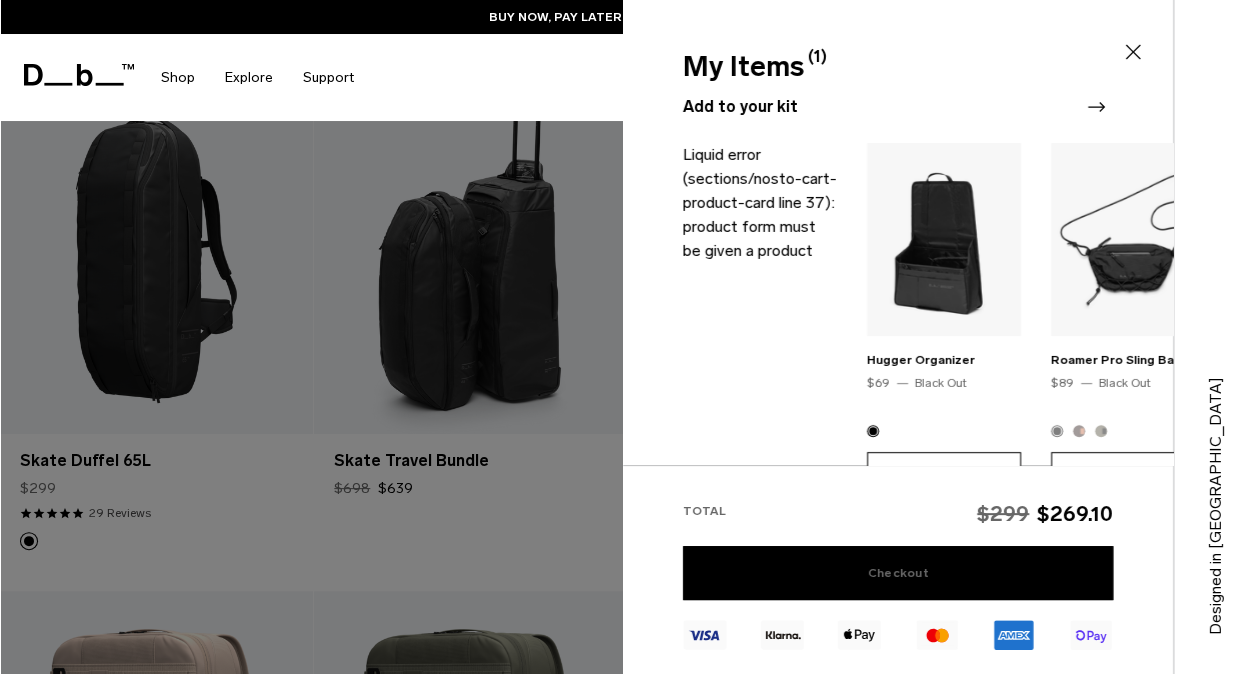 click on "Checkout" at bounding box center (898, 573) 